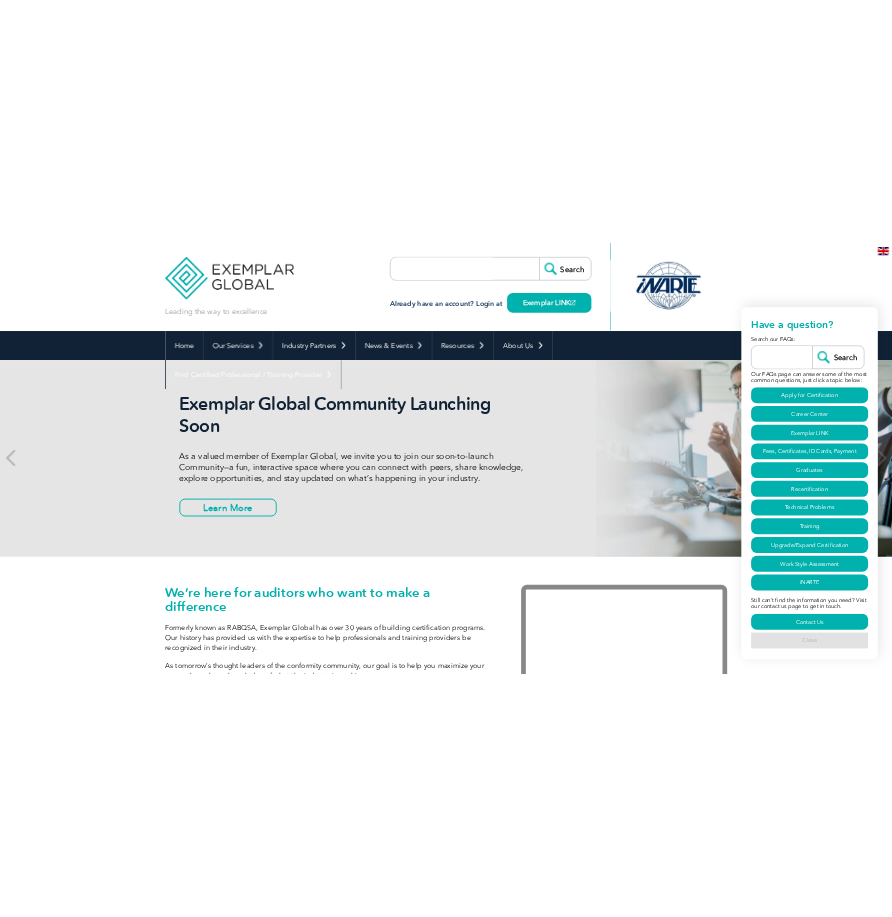 scroll, scrollTop: 0, scrollLeft: 0, axis: both 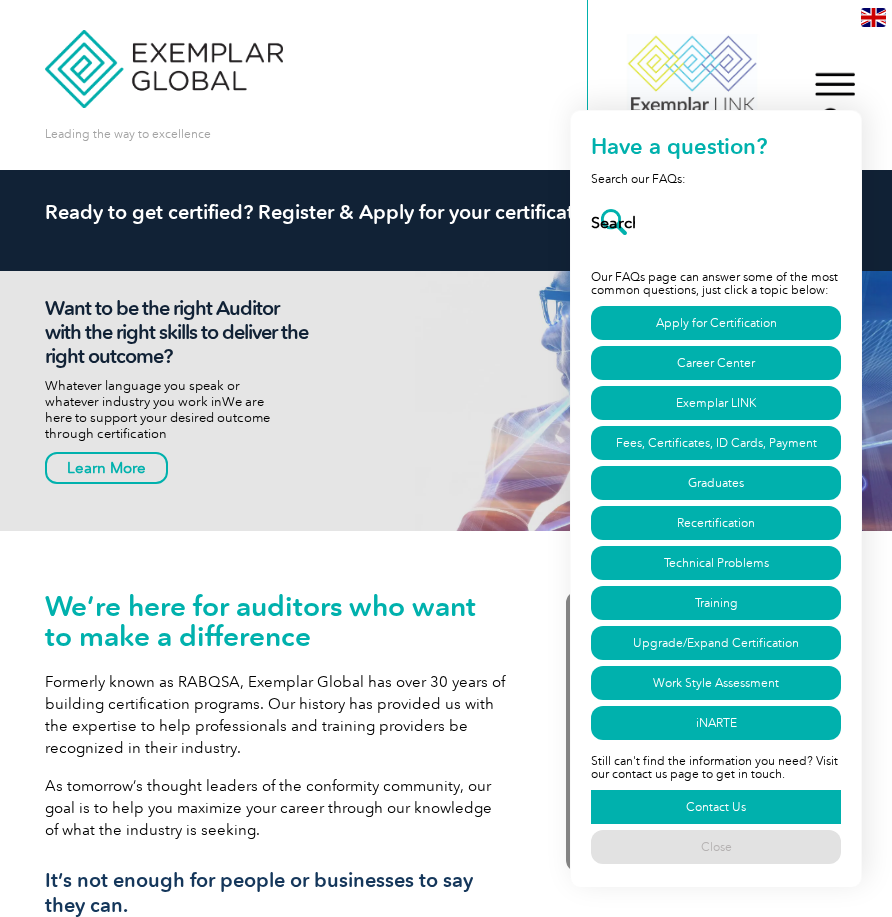 click on "Contact Us" at bounding box center [716, 807] 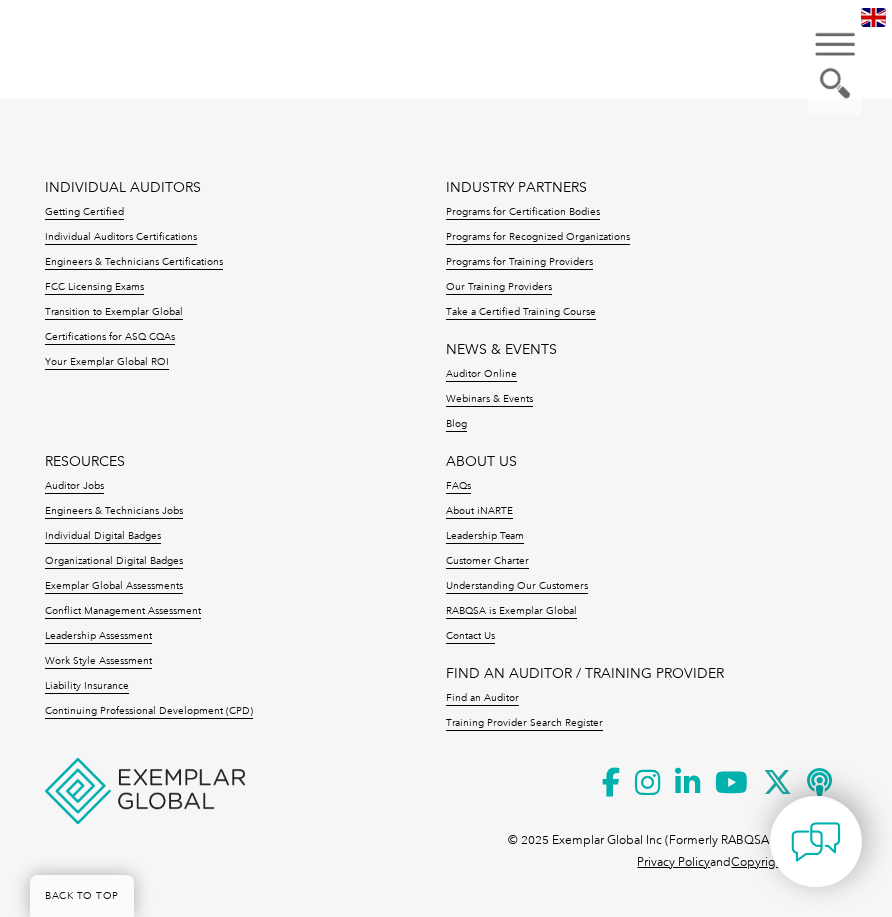 scroll, scrollTop: 1706, scrollLeft: 0, axis: vertical 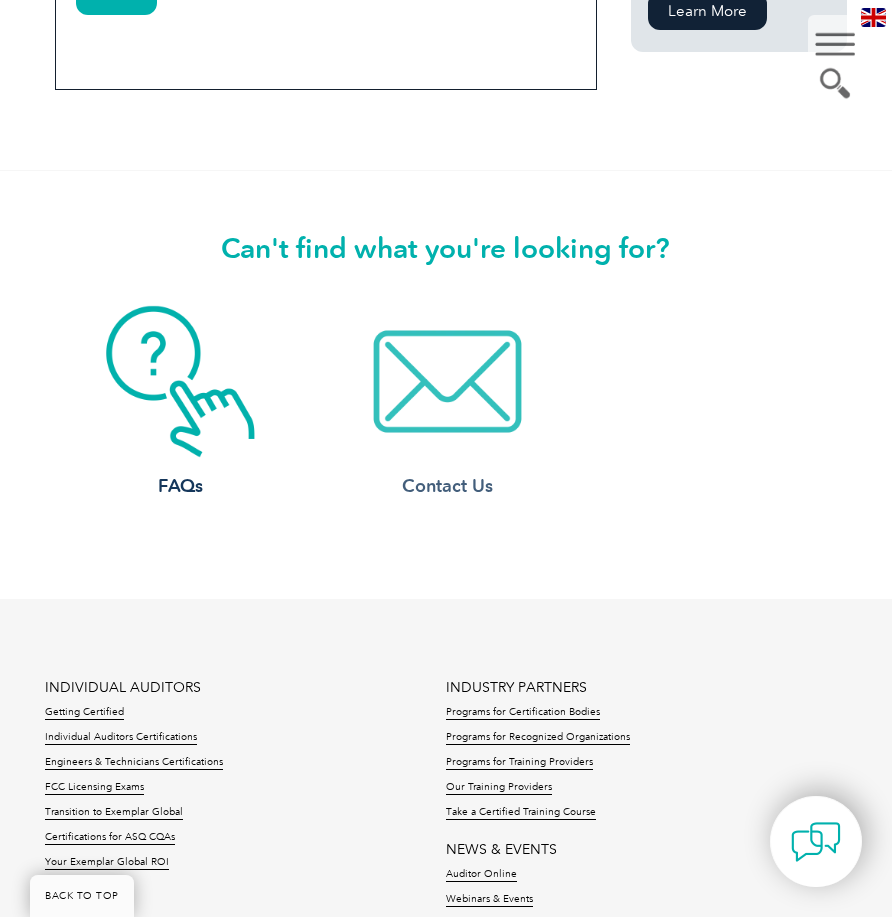 click at bounding box center [447, 381] 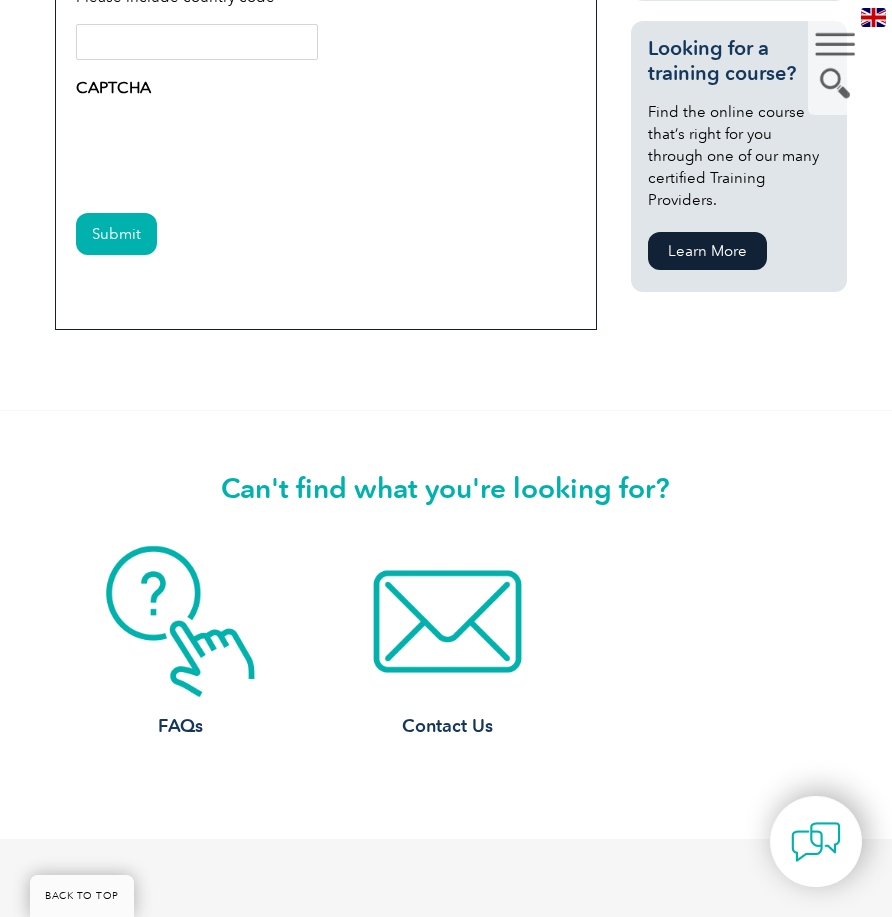 scroll, scrollTop: 1500, scrollLeft: 0, axis: vertical 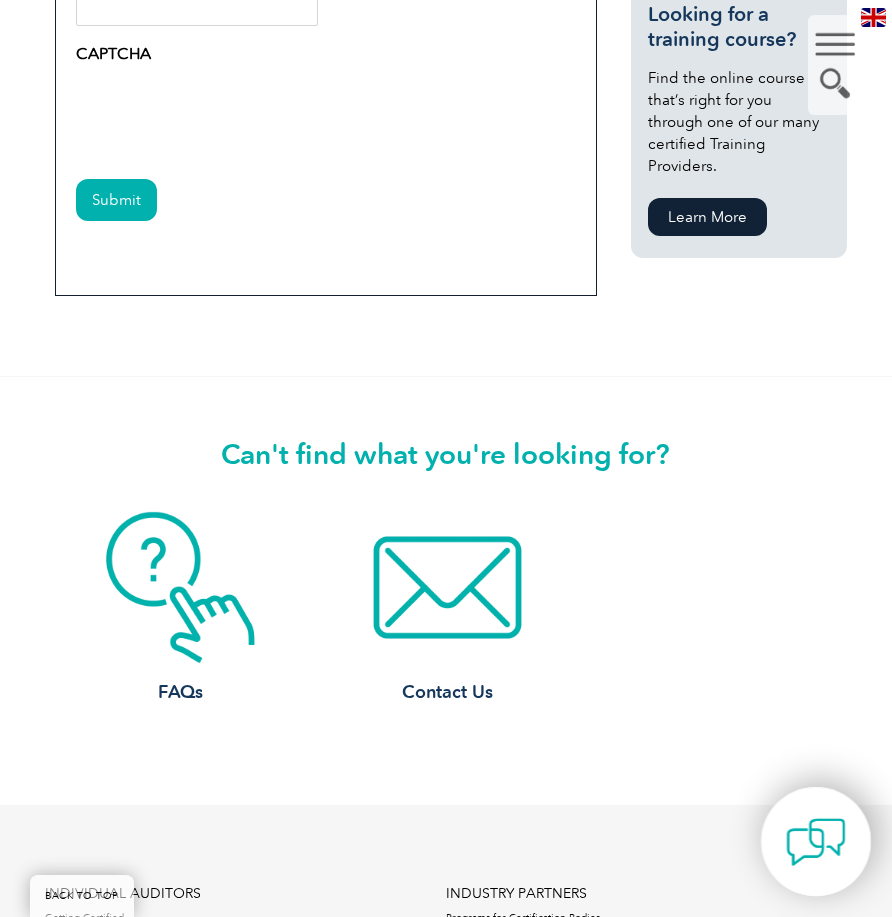 click at bounding box center [816, 842] 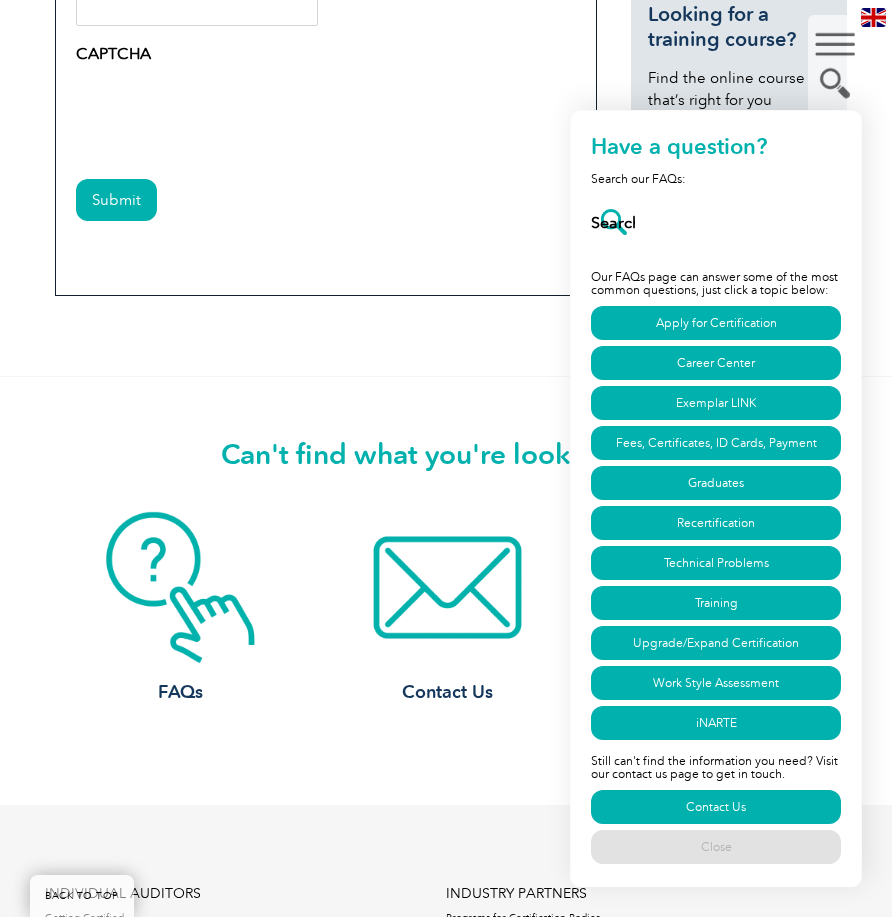 click on "Can't find what you're looking for?           FAQs          Contact Us" at bounding box center (446, 591) 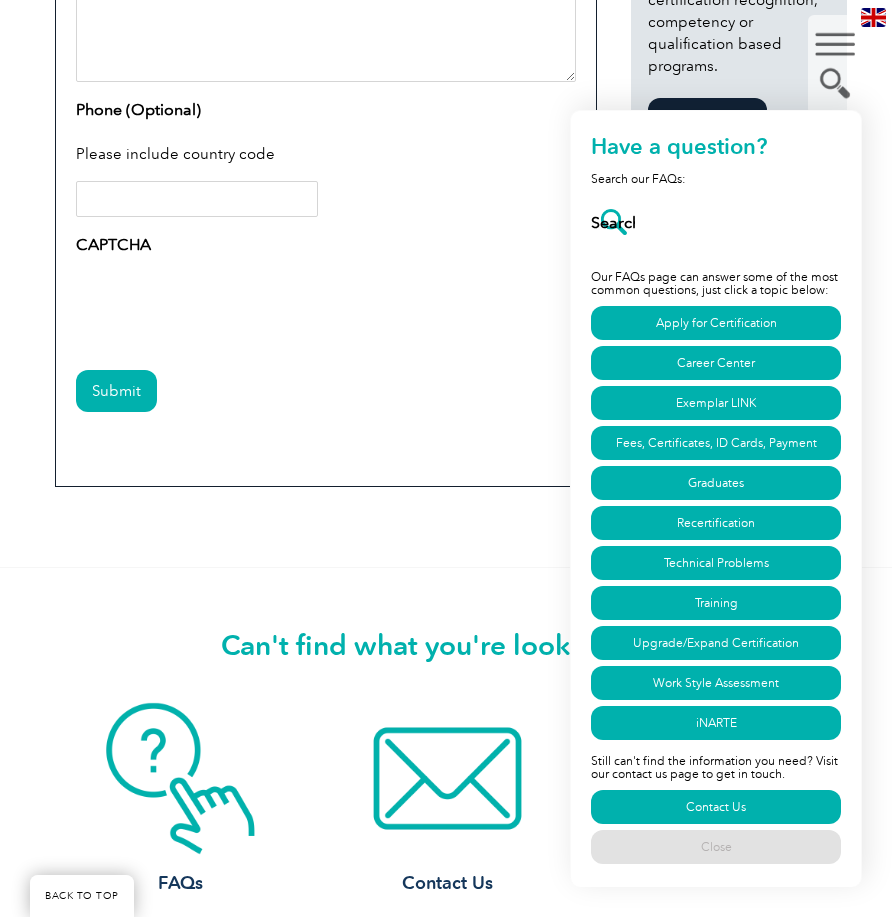 scroll, scrollTop: 1100, scrollLeft: 0, axis: vertical 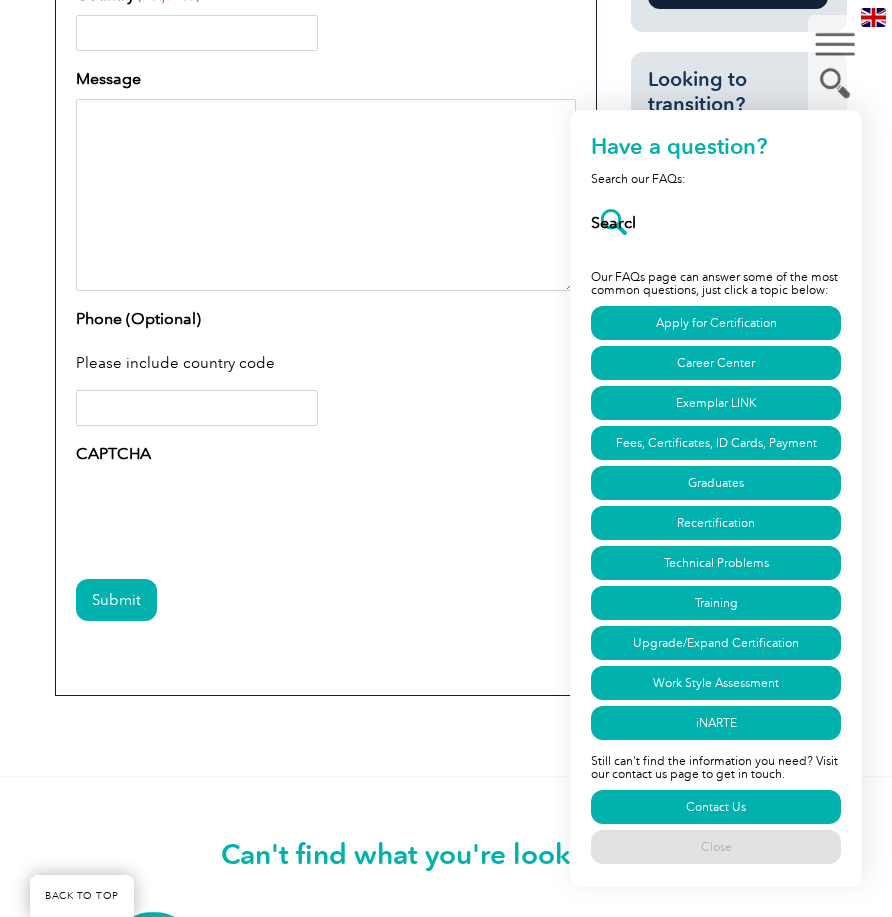 click on "Have a question or feedback for us? We’d love to hear from you! Please complete the form below by selecting one of the tabs at the top (“Exemplar Global,” “Principal Offices,” or “Complaints & Appeals”), and we’ll respond to you as soon as possible.                               Exemplar Global   Principal Offices   Complaints & Appeals       Exemplar Global       Enquiry Type – Exemplar Global       Certification Enquiries         Access & Log In Enquiries         Payment & Billing Enquiries         Graduate Enquiries         Sales Enquiries         General Enquiries   Enquiry Type – iNARTE       Payment & Billing Enquiries         Application & Certification Enquiries         Access & Log In Enquiries         FCC Exam Information   Full Name (Required) Email (Required)     Country (Required) Message Phone (Optional) Please include country code CAPTCHA     Submit                         Δ       Principal Offices   Asia Pacific   Sydney   Email:     Mailing Address:" at bounding box center [446, 47] 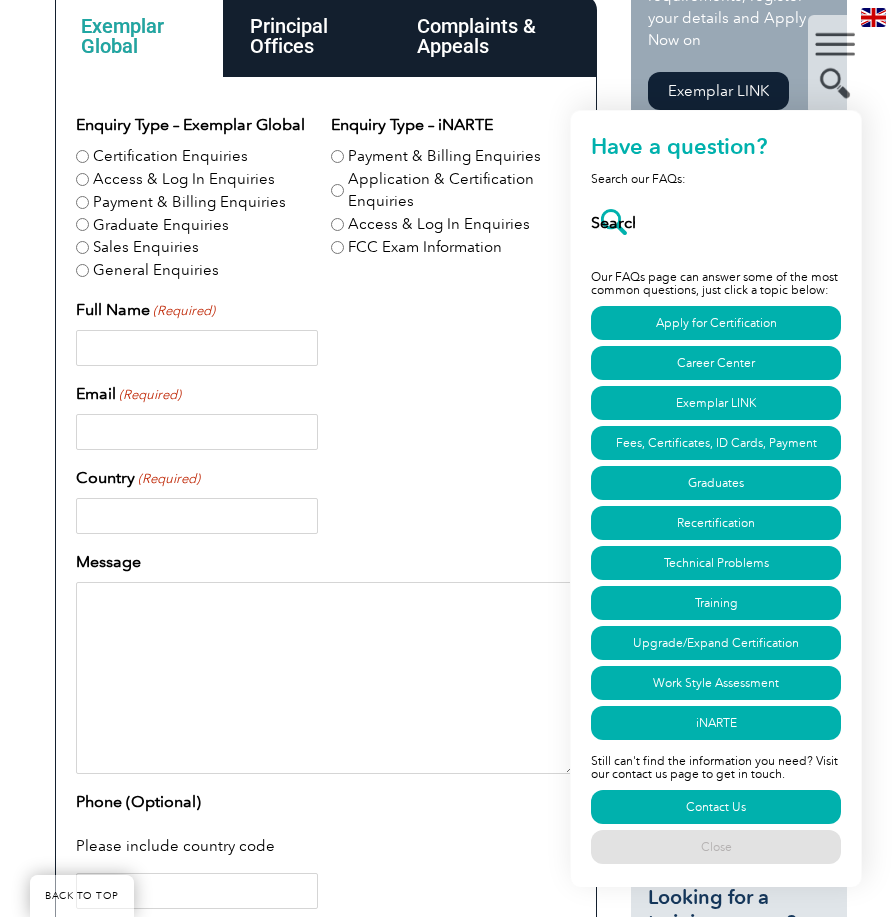scroll, scrollTop: 600, scrollLeft: 0, axis: vertical 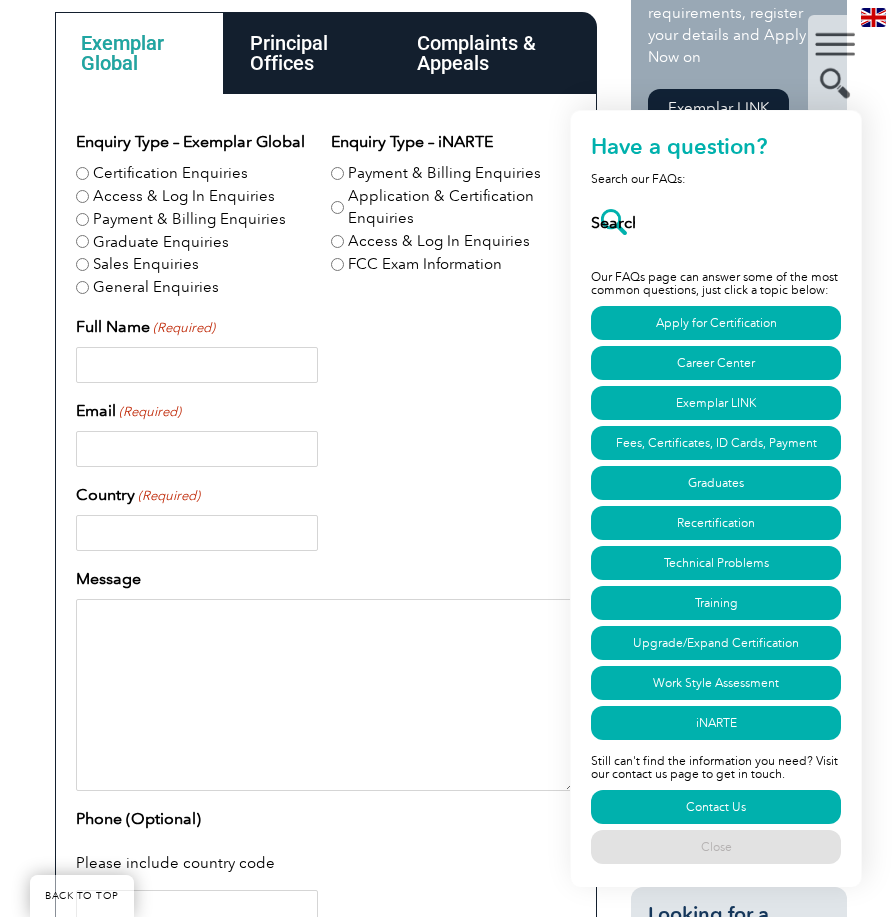 click on "Full Name (Required)" at bounding box center [197, 365] 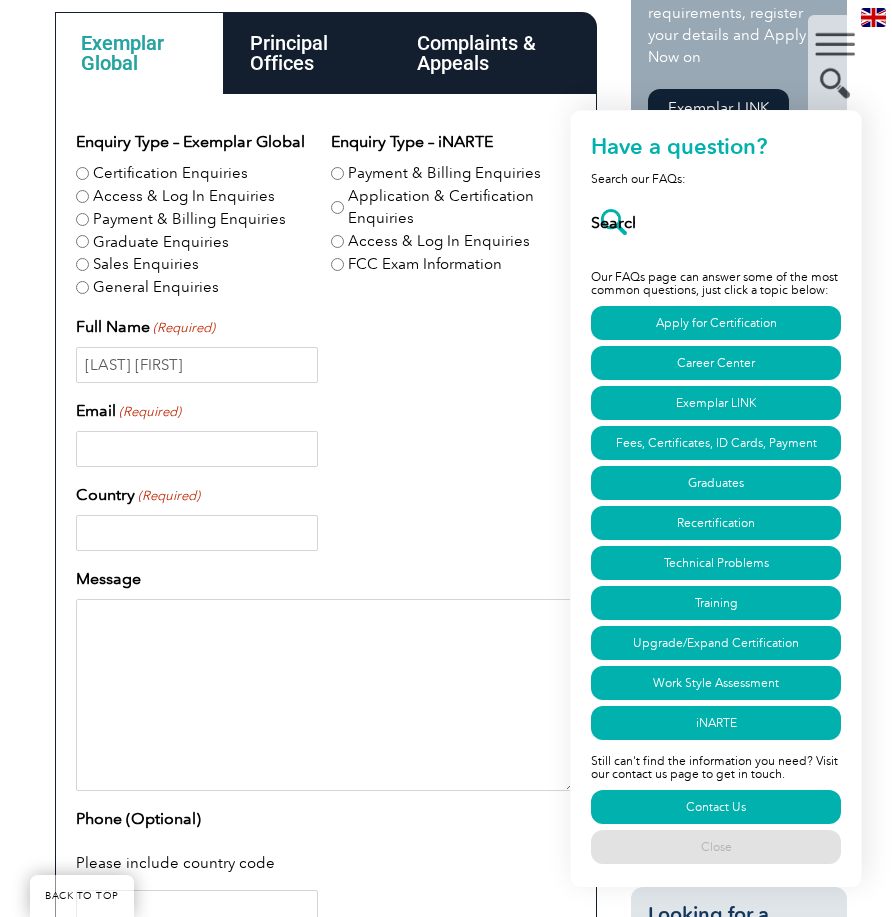 type on "fateh@unicertglobal.com" 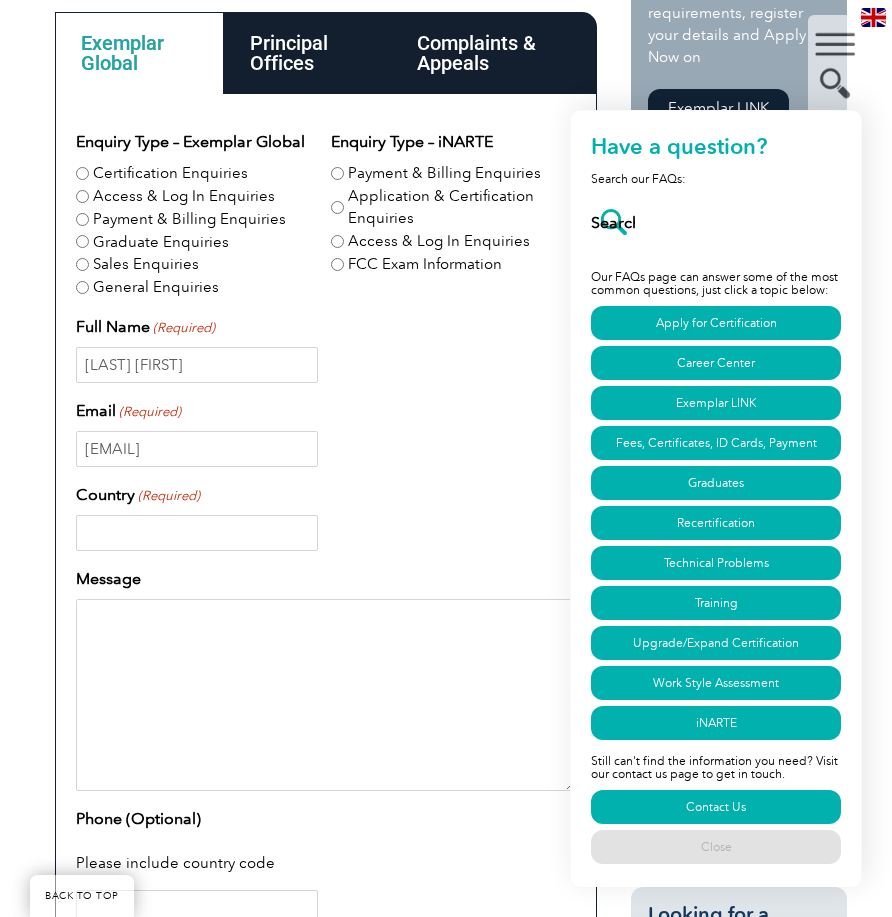 type on "Malaysia" 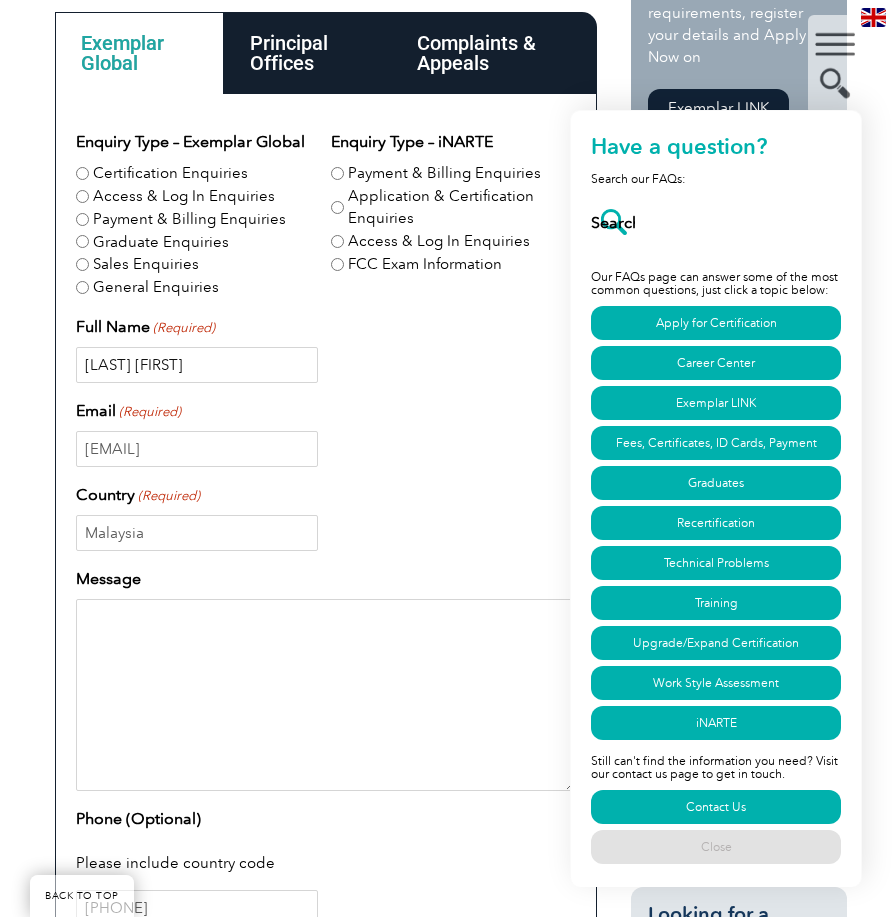 drag, startPoint x: 181, startPoint y: 368, endPoint x: 61, endPoint y: 364, distance: 120.06665 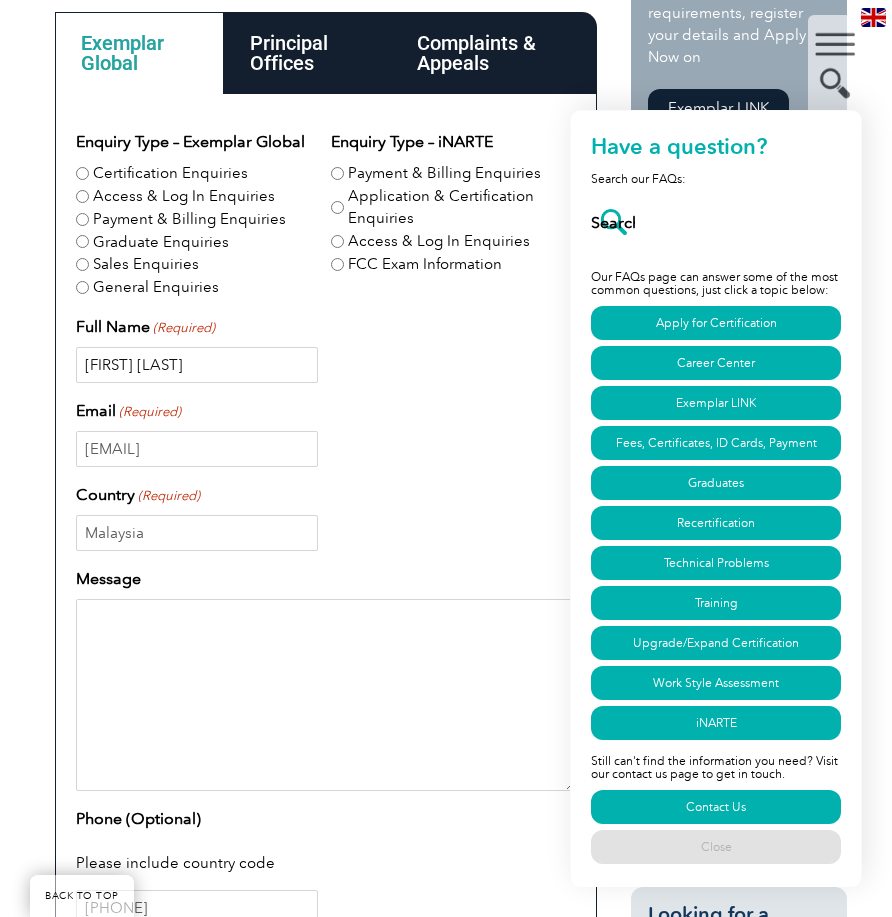 type on "Ahmad Fateh" 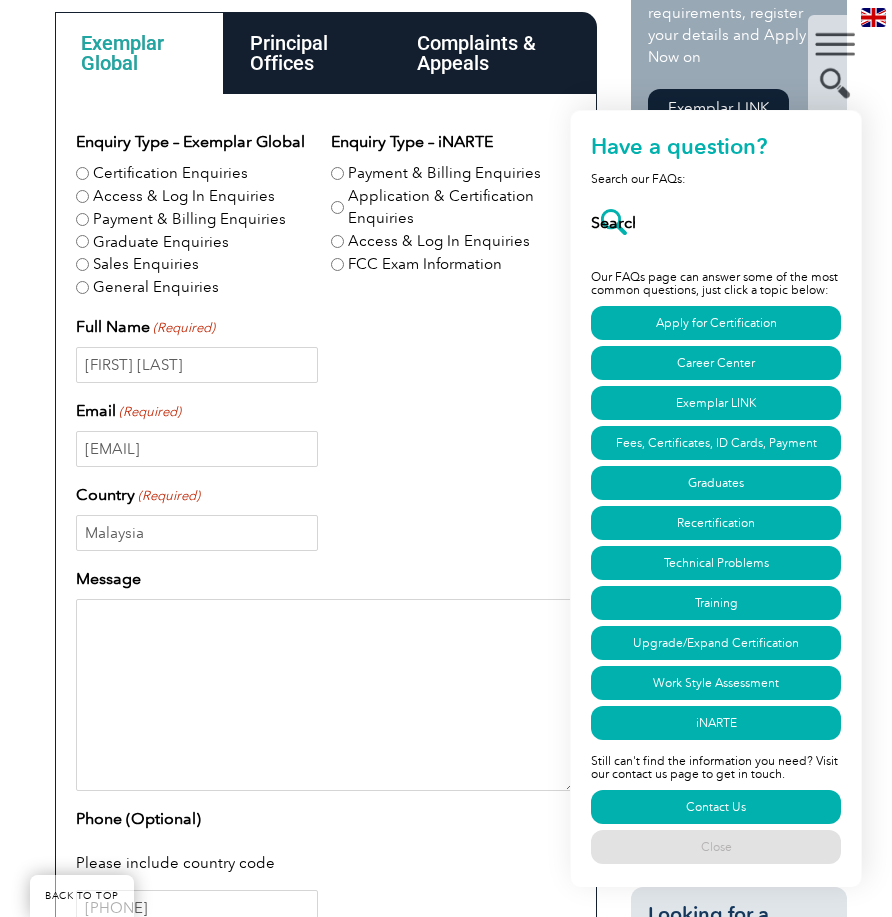 click on "Message" at bounding box center (326, 695) 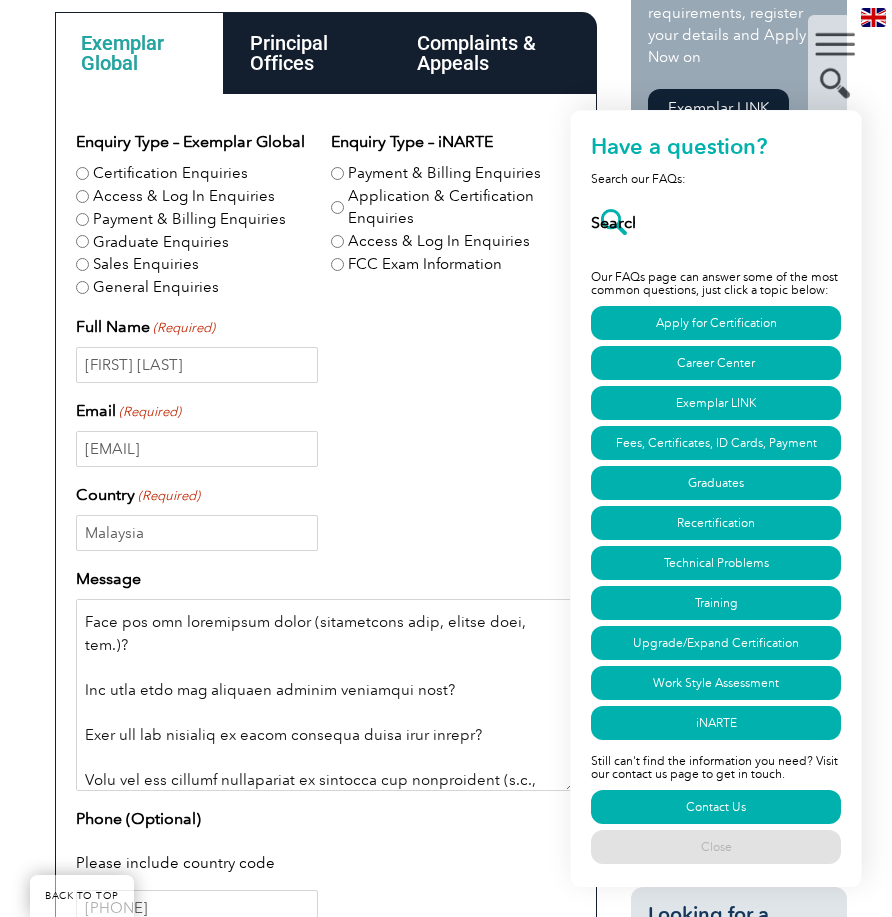 scroll, scrollTop: 703, scrollLeft: 0, axis: vertical 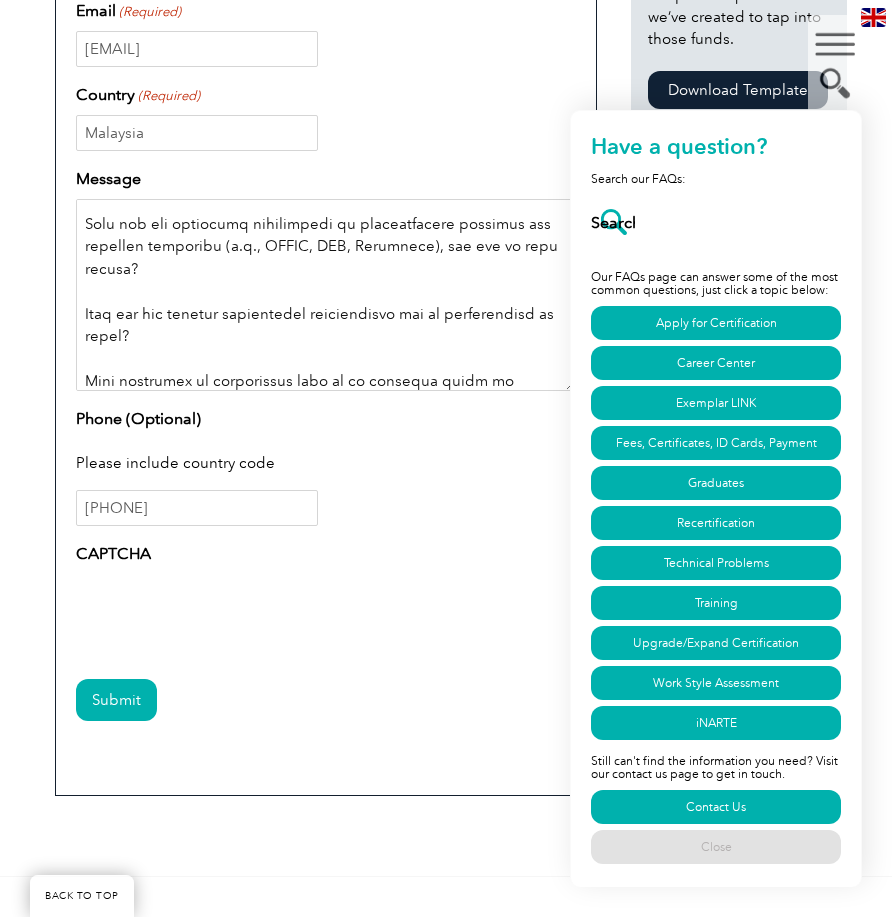 click on "Message" at bounding box center (326, 295) 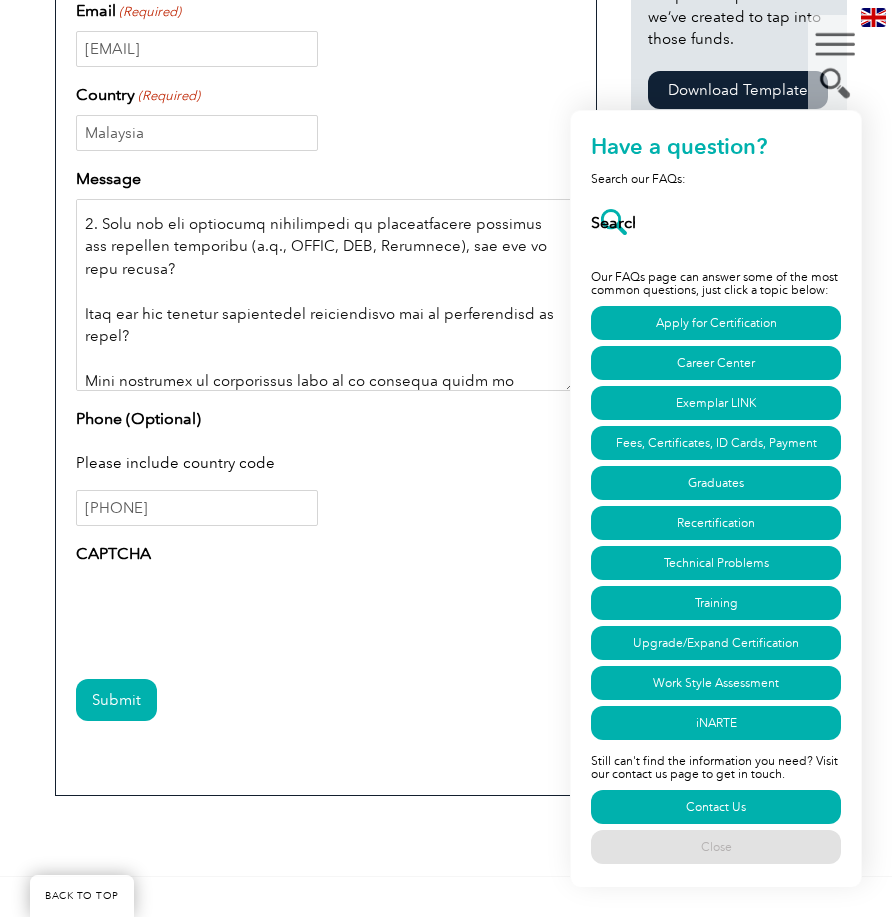 click on "Message" at bounding box center (326, 295) 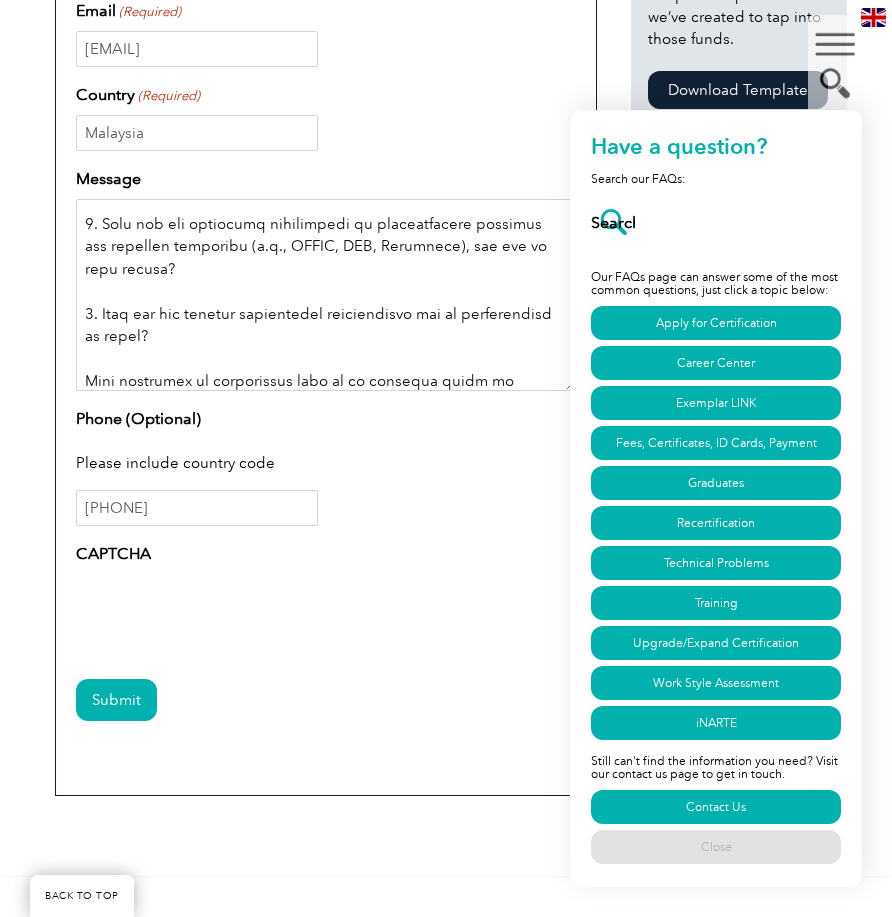 click on "Message" at bounding box center [326, 295] 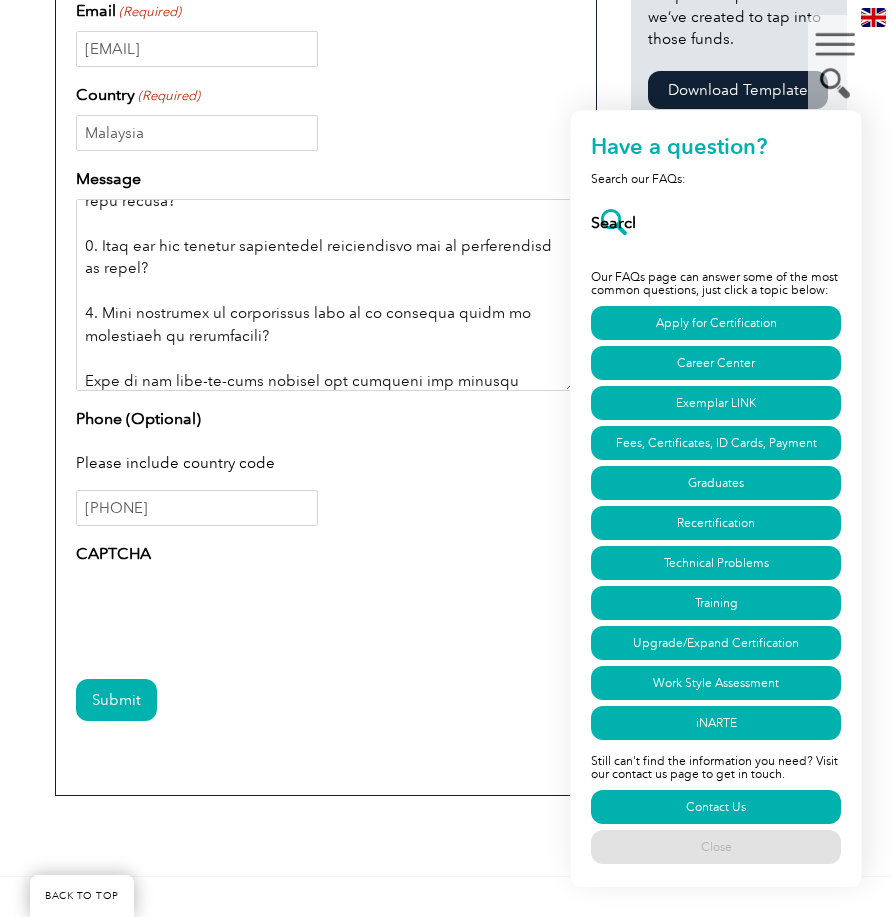 scroll, scrollTop: 501, scrollLeft: 0, axis: vertical 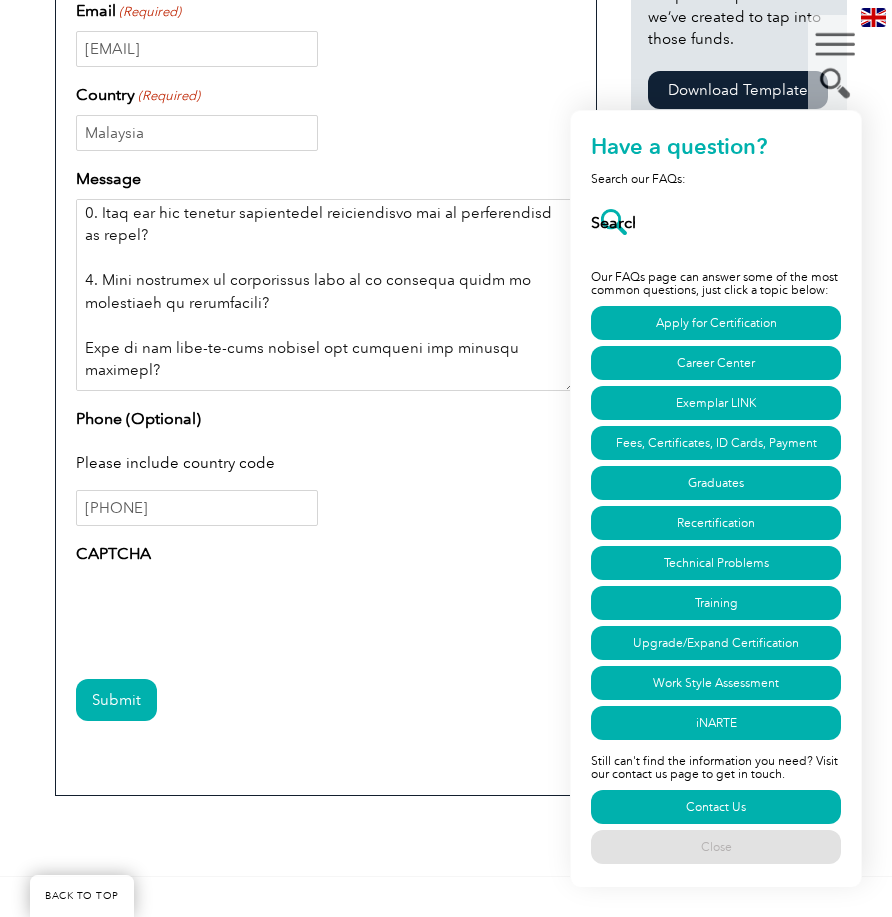 click on "Message" at bounding box center (326, 295) 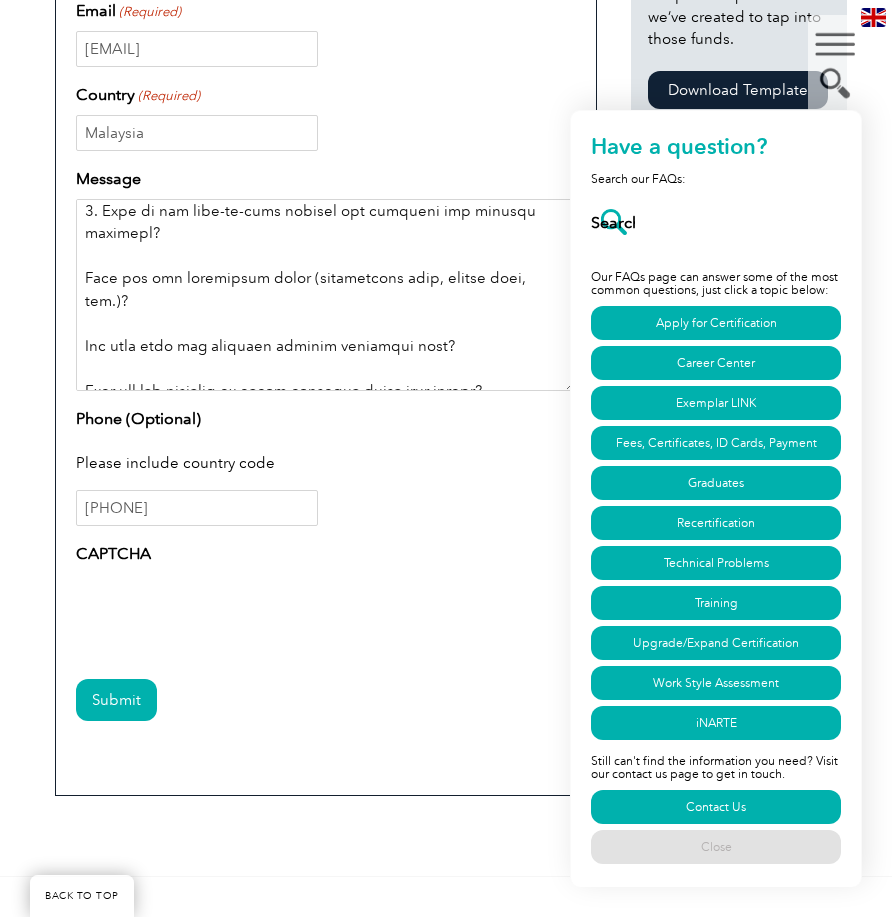 scroll, scrollTop: 603, scrollLeft: 0, axis: vertical 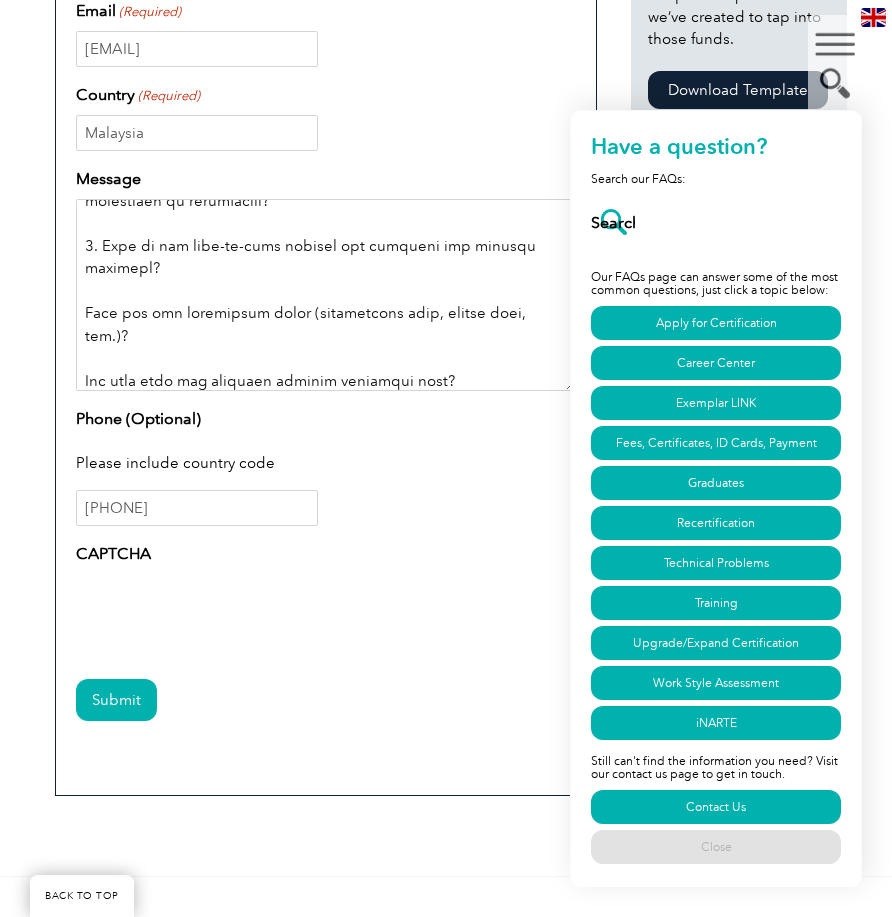 click on "Message" at bounding box center (326, 295) 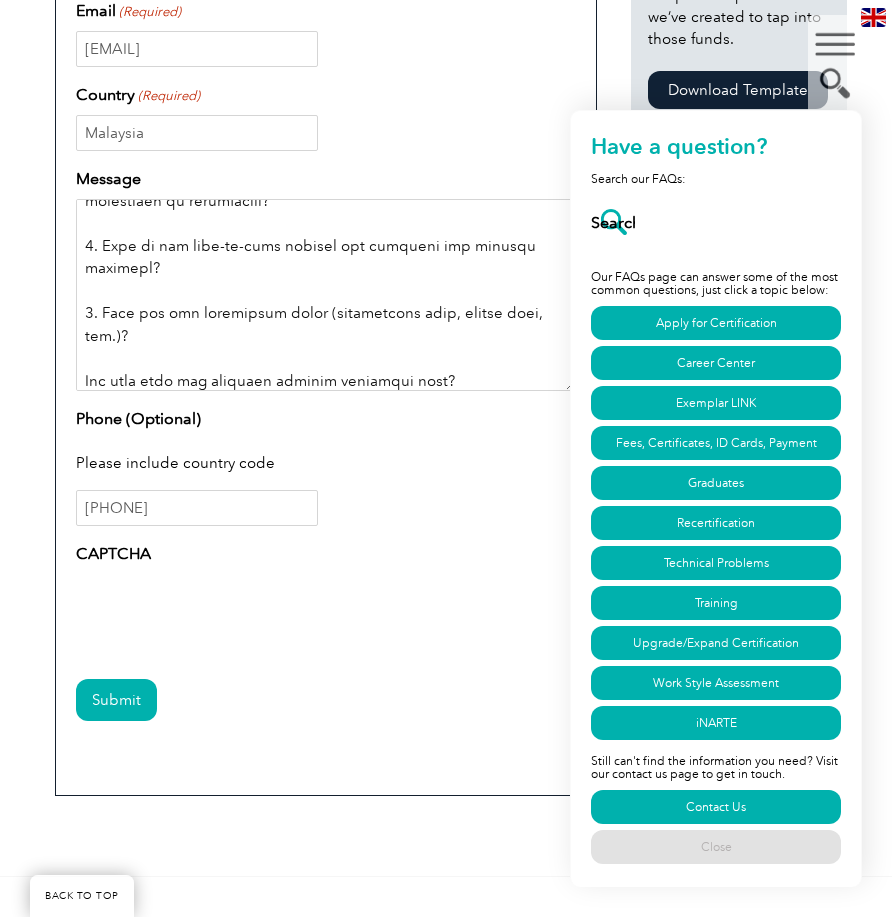 click on "Message" at bounding box center [326, 295] 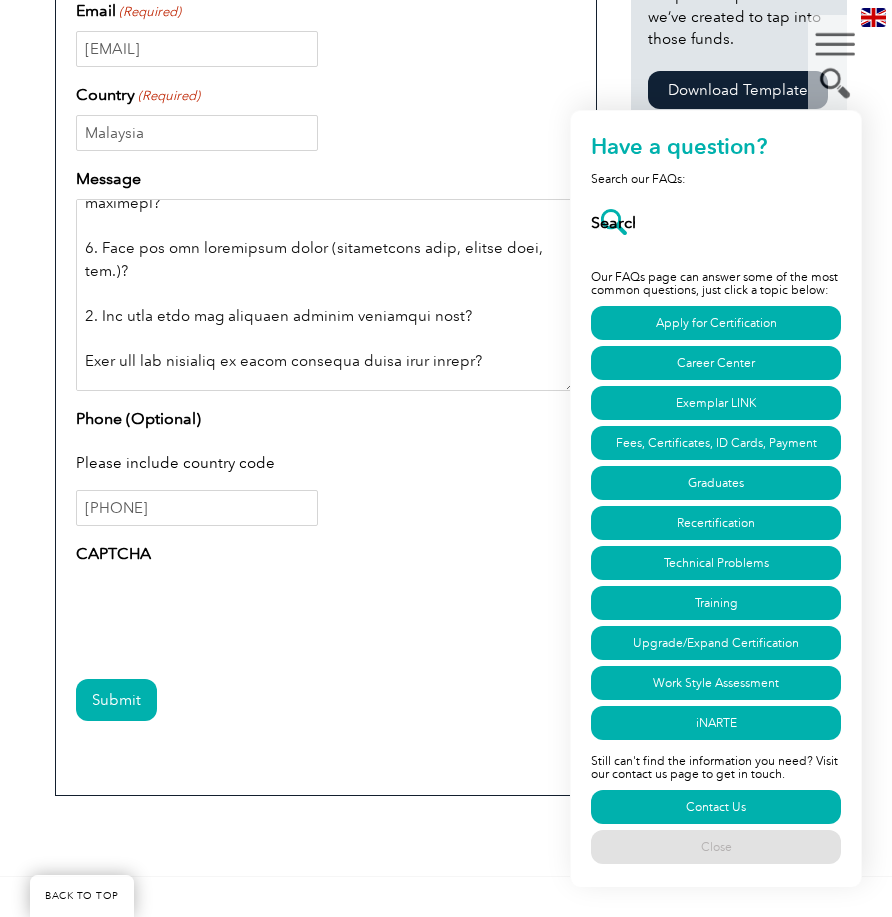 scroll, scrollTop: 703, scrollLeft: 0, axis: vertical 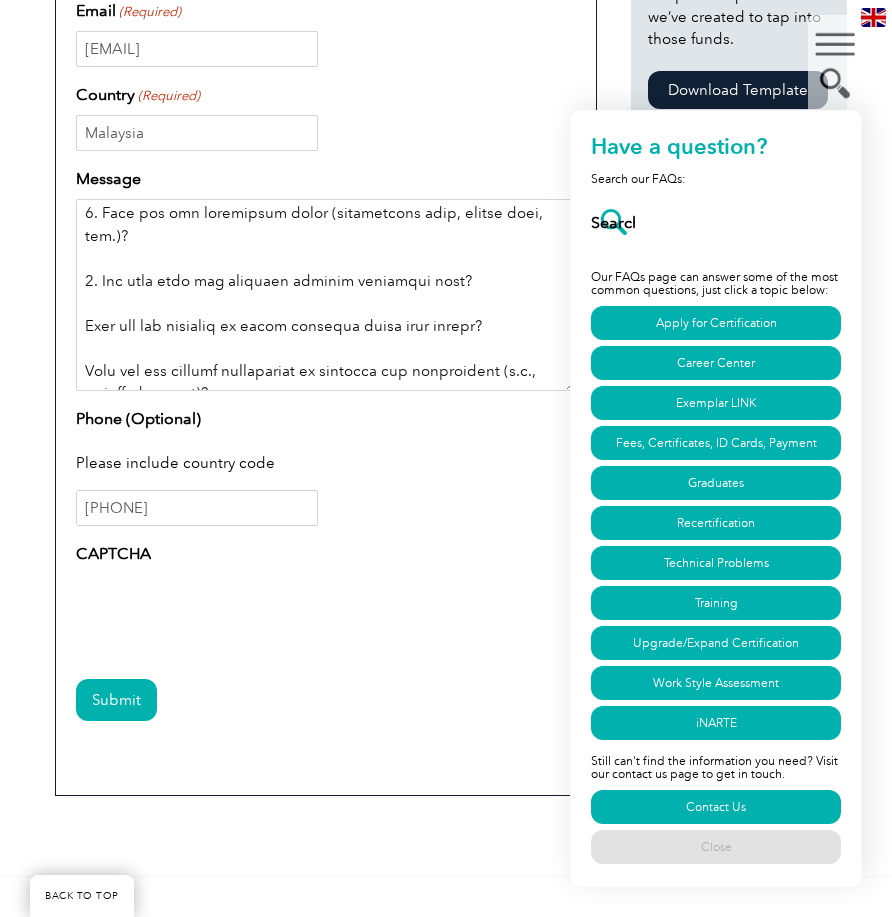 click on "Message" at bounding box center [326, 295] 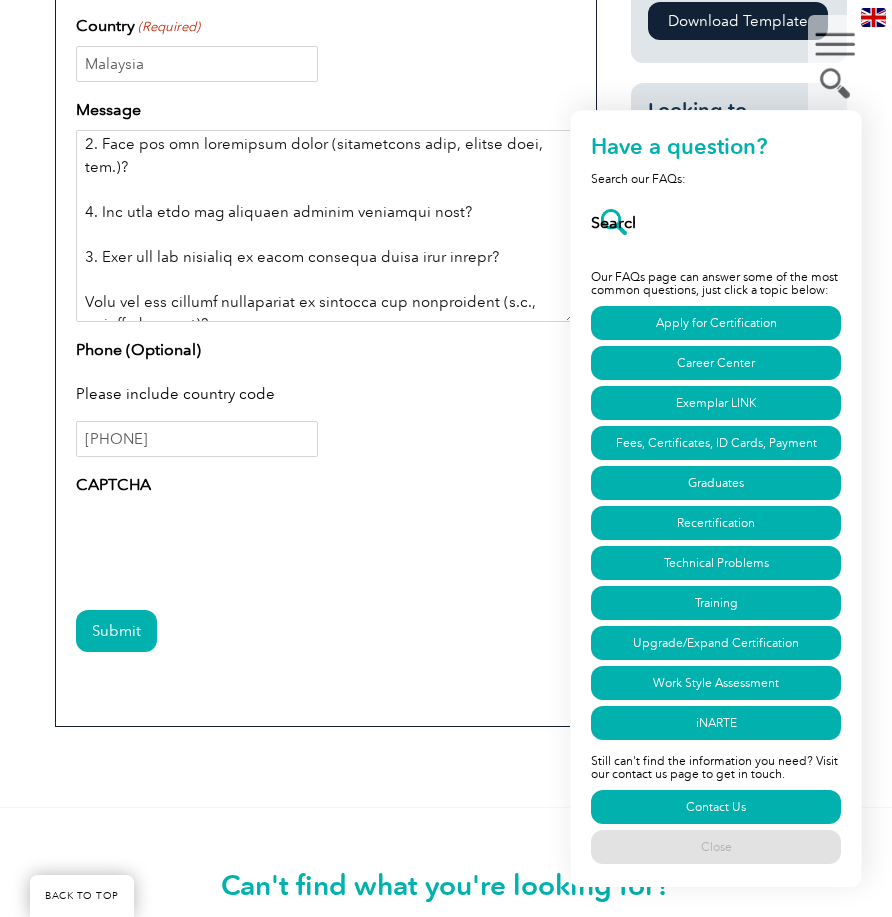 scroll, scrollTop: 1200, scrollLeft: 0, axis: vertical 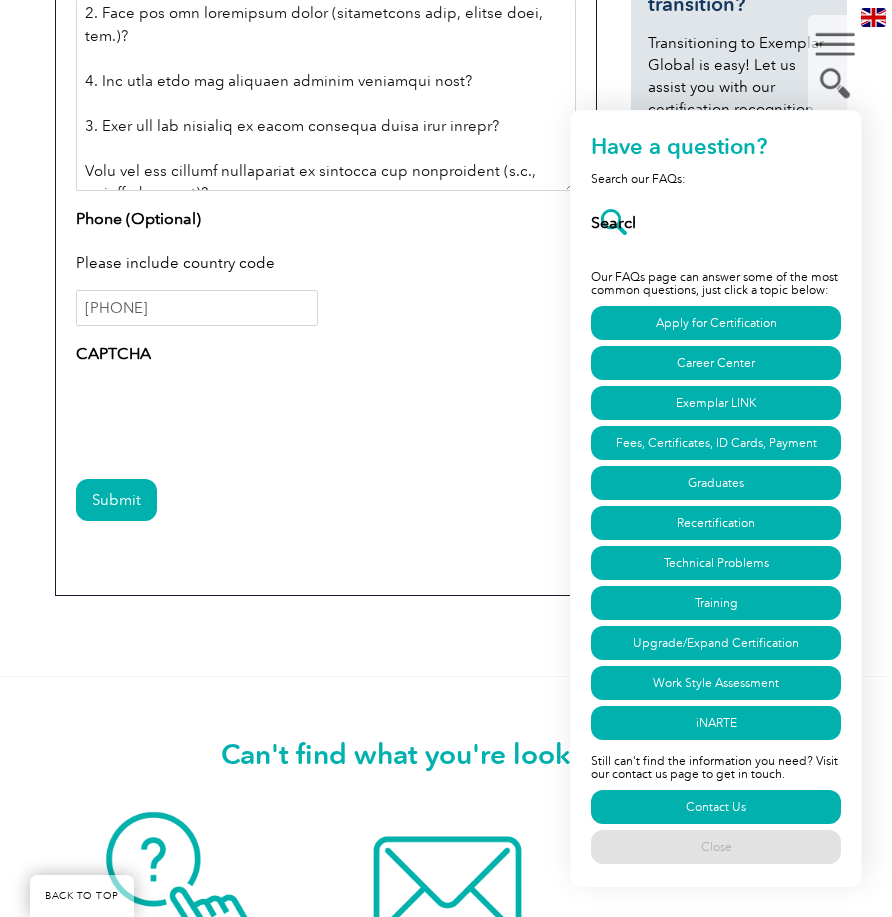 click on "Message" at bounding box center (326, 95) 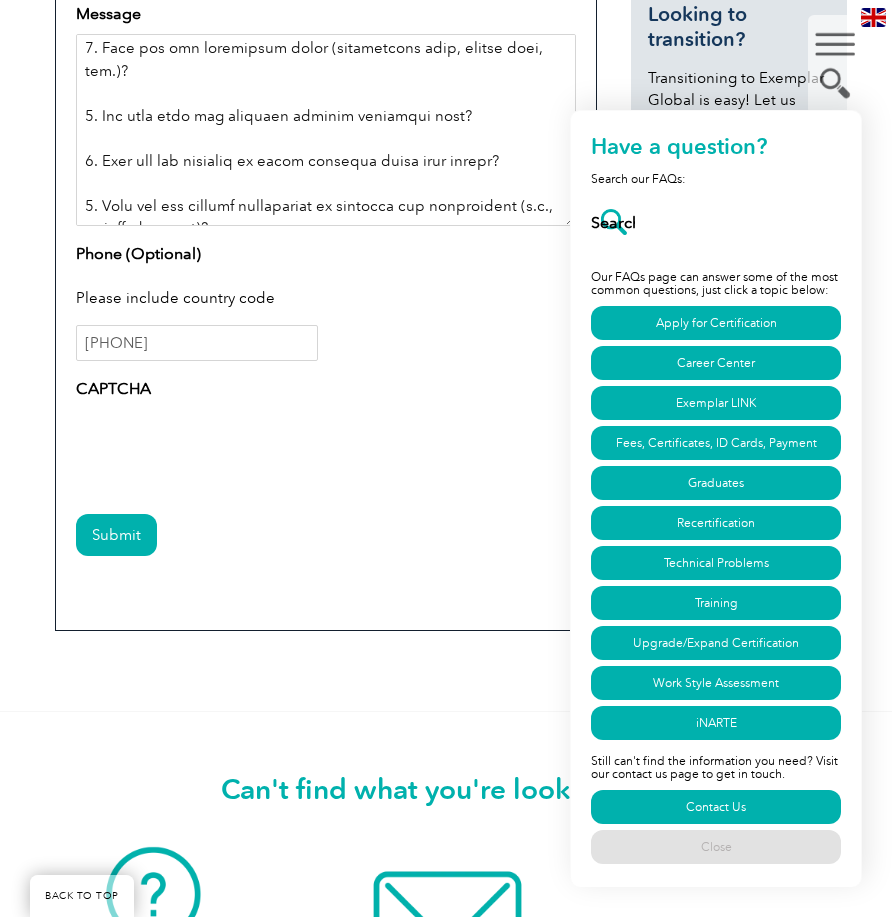 scroll, scrollTop: 1200, scrollLeft: 0, axis: vertical 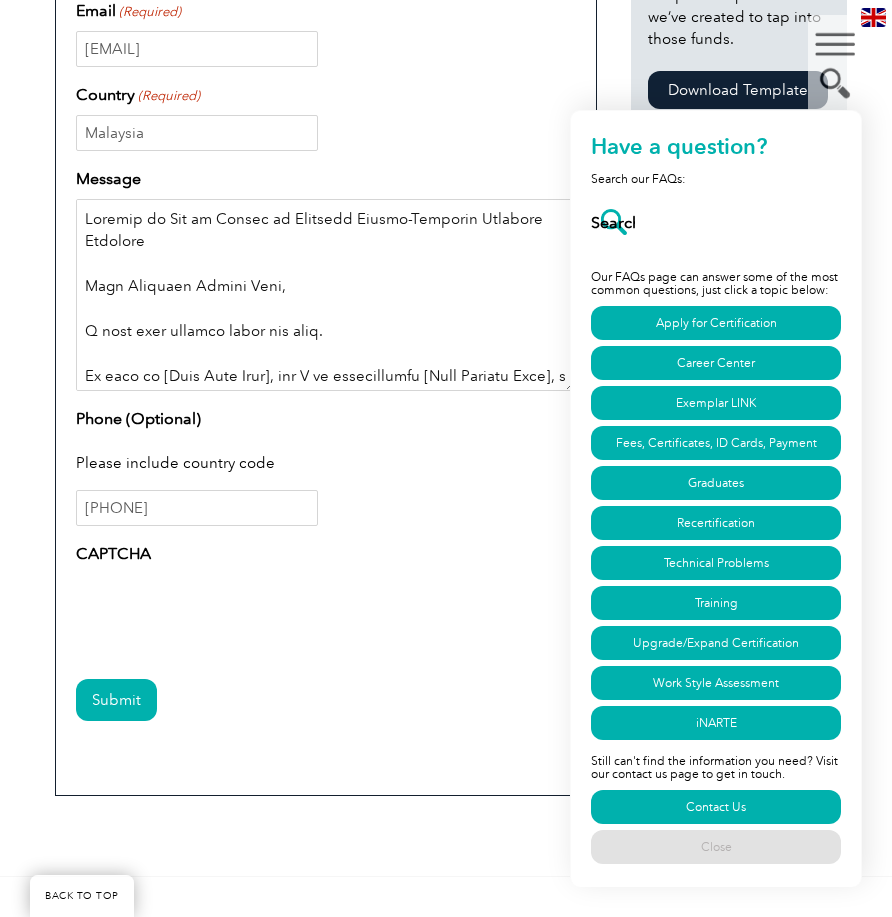 click on "Message" at bounding box center (326, 295) 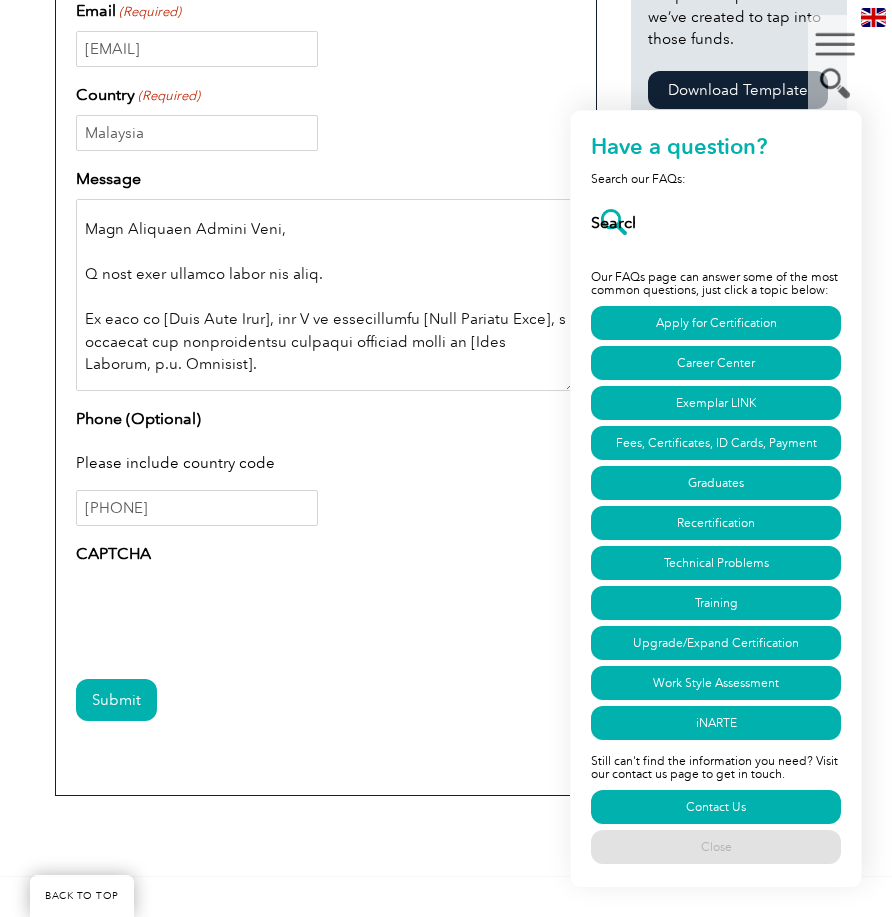 scroll, scrollTop: 100, scrollLeft: 0, axis: vertical 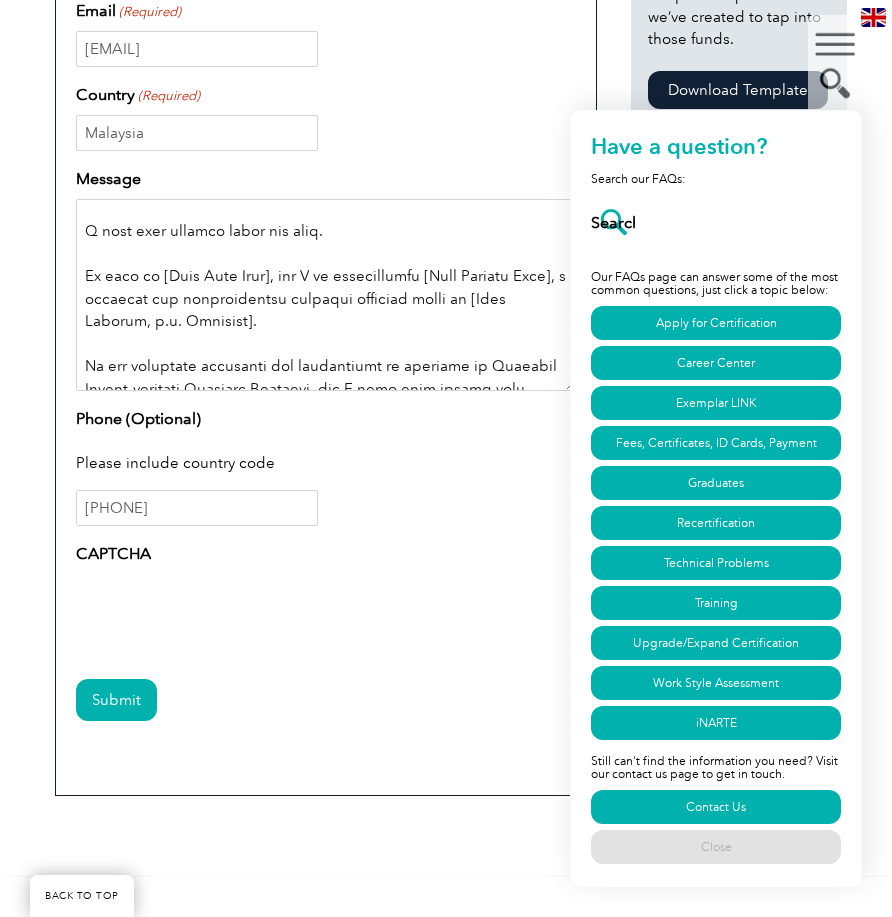 drag, startPoint x: 164, startPoint y: 275, endPoint x: 276, endPoint y: 277, distance: 112.01785 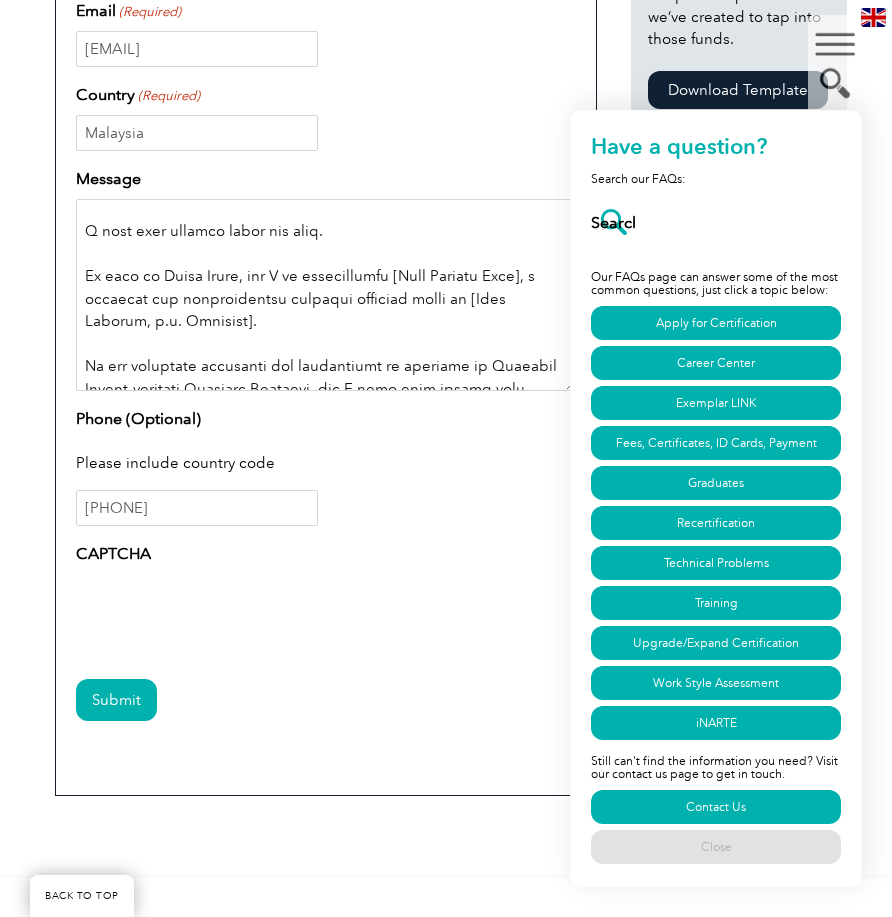 drag, startPoint x: 415, startPoint y: 276, endPoint x: 129, endPoint y: 293, distance: 286.5048 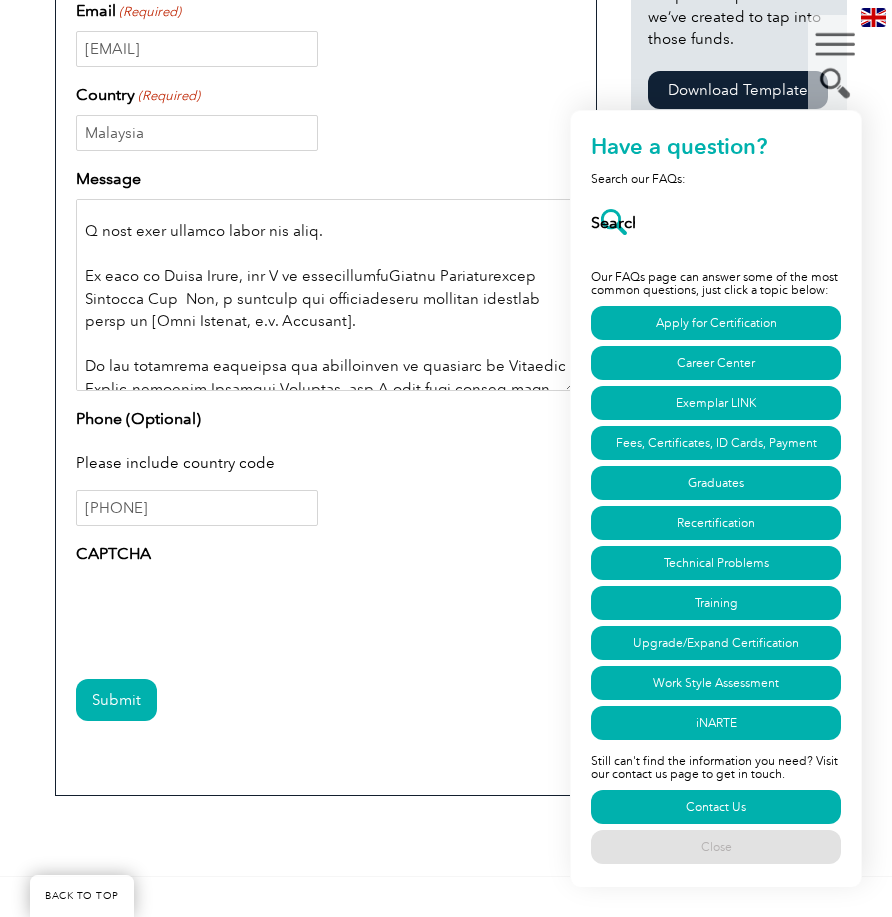 drag, startPoint x: 146, startPoint y: 320, endPoint x: 273, endPoint y: 325, distance: 127.09839 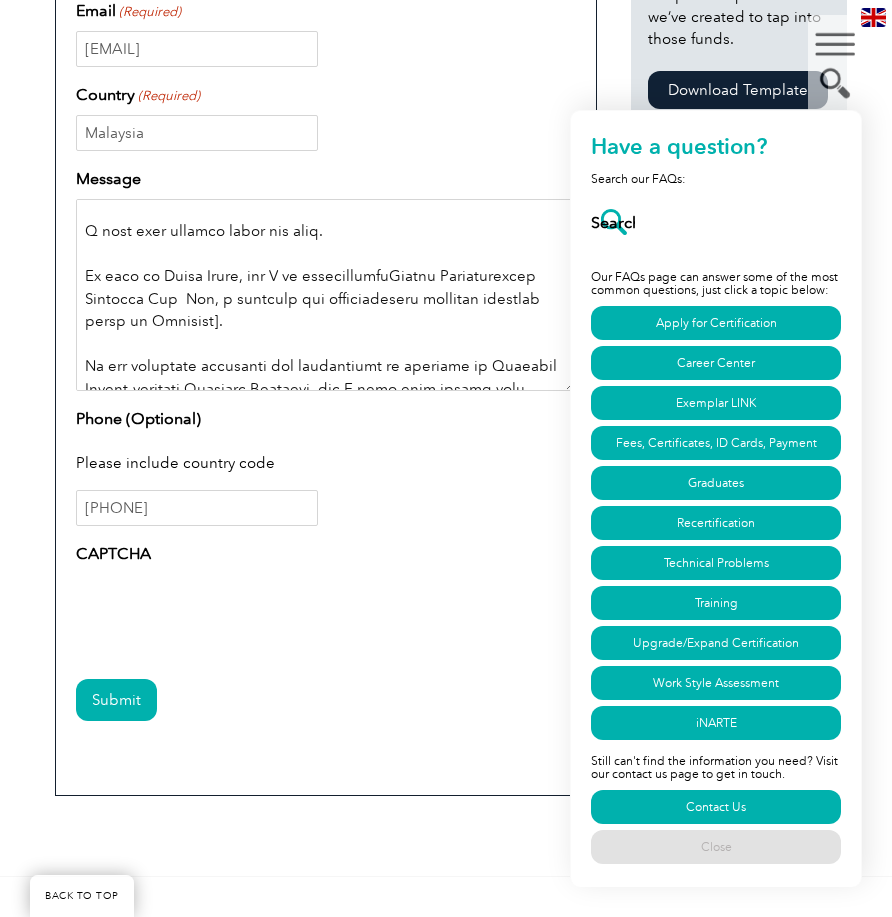 click on "Message" at bounding box center (326, 295) 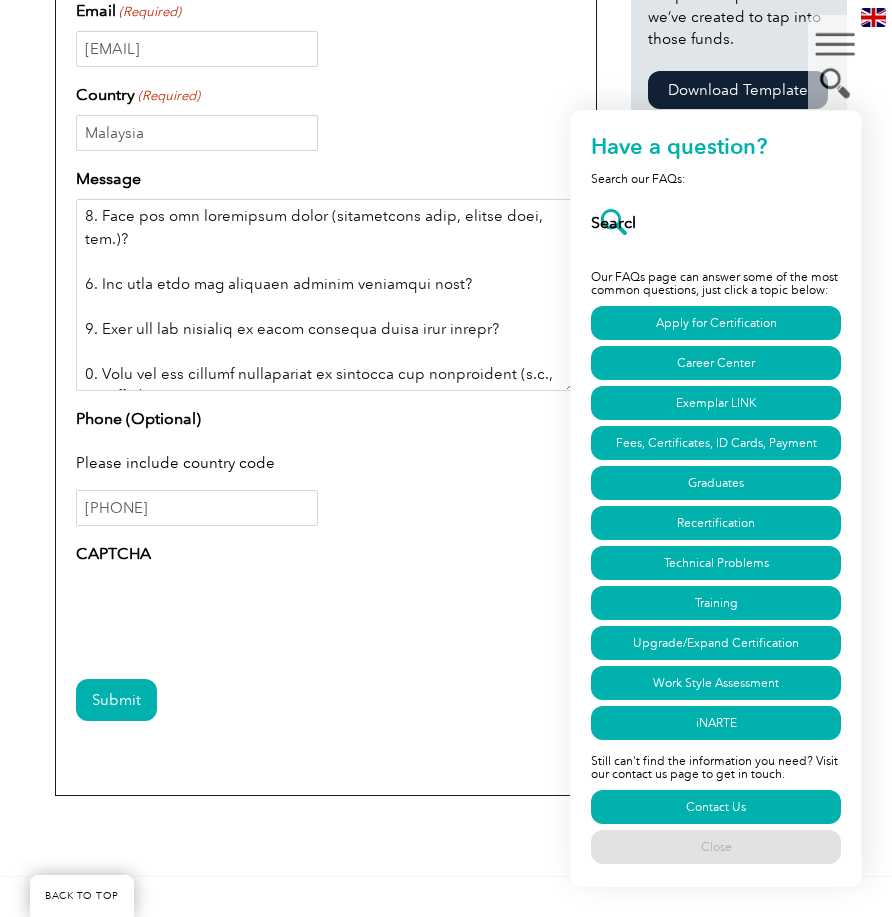 scroll, scrollTop: 703, scrollLeft: 0, axis: vertical 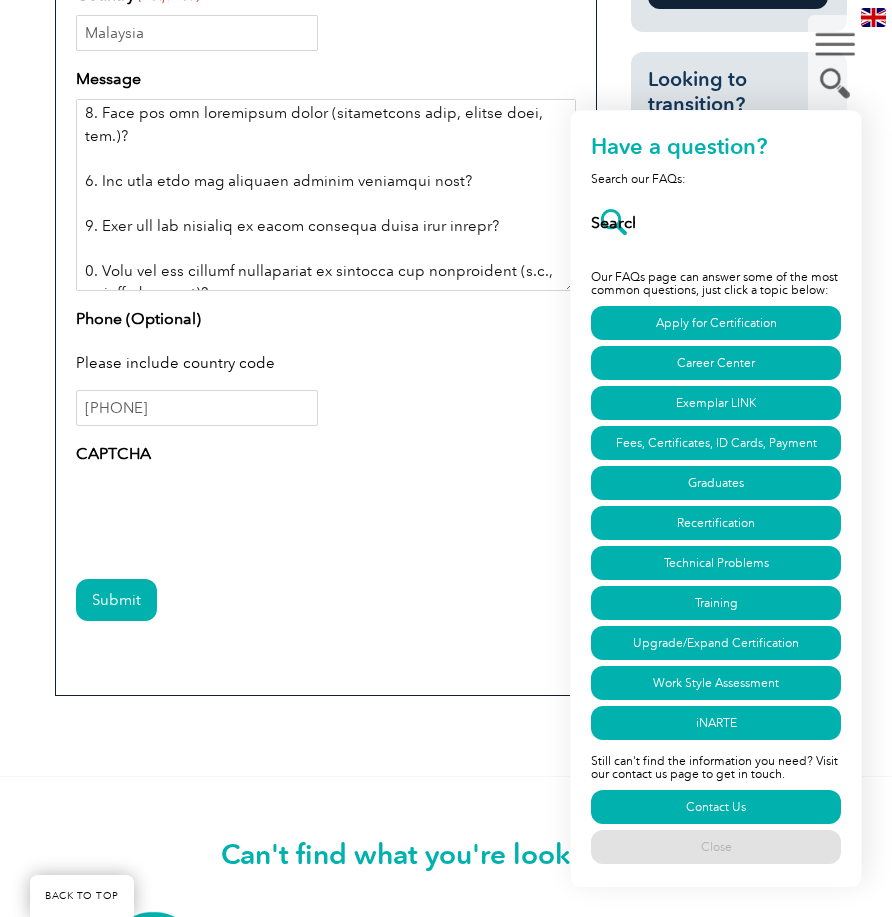 click on "Message" at bounding box center [326, 195] 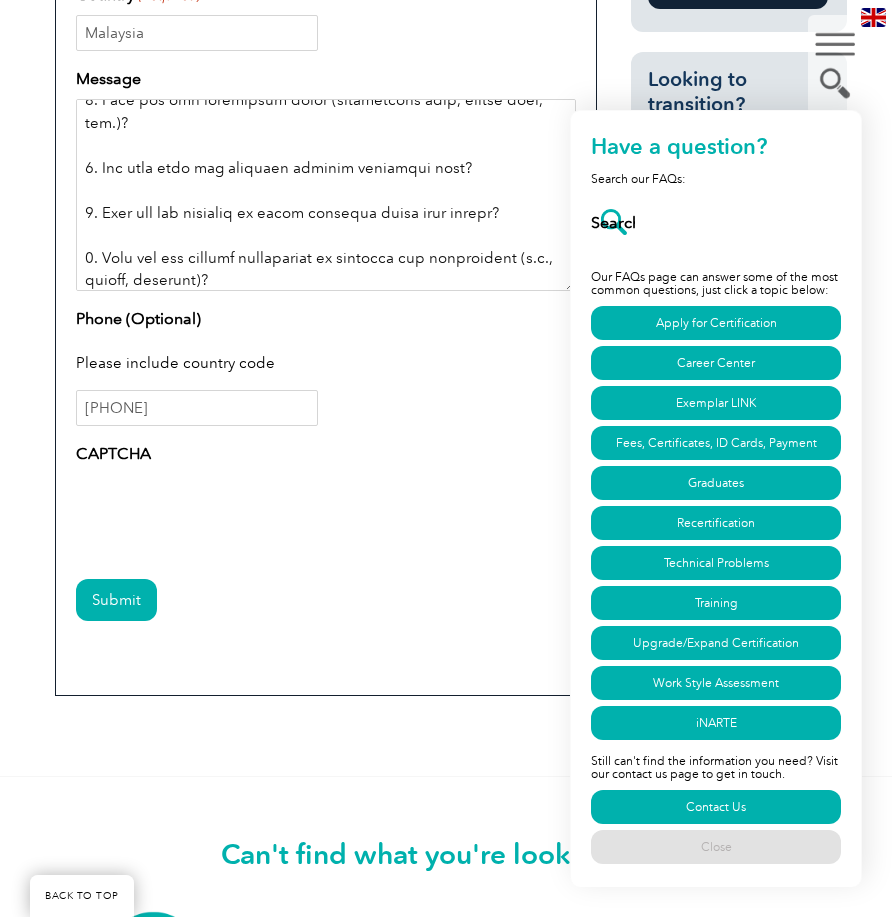 scroll, scrollTop: 739, scrollLeft: 0, axis: vertical 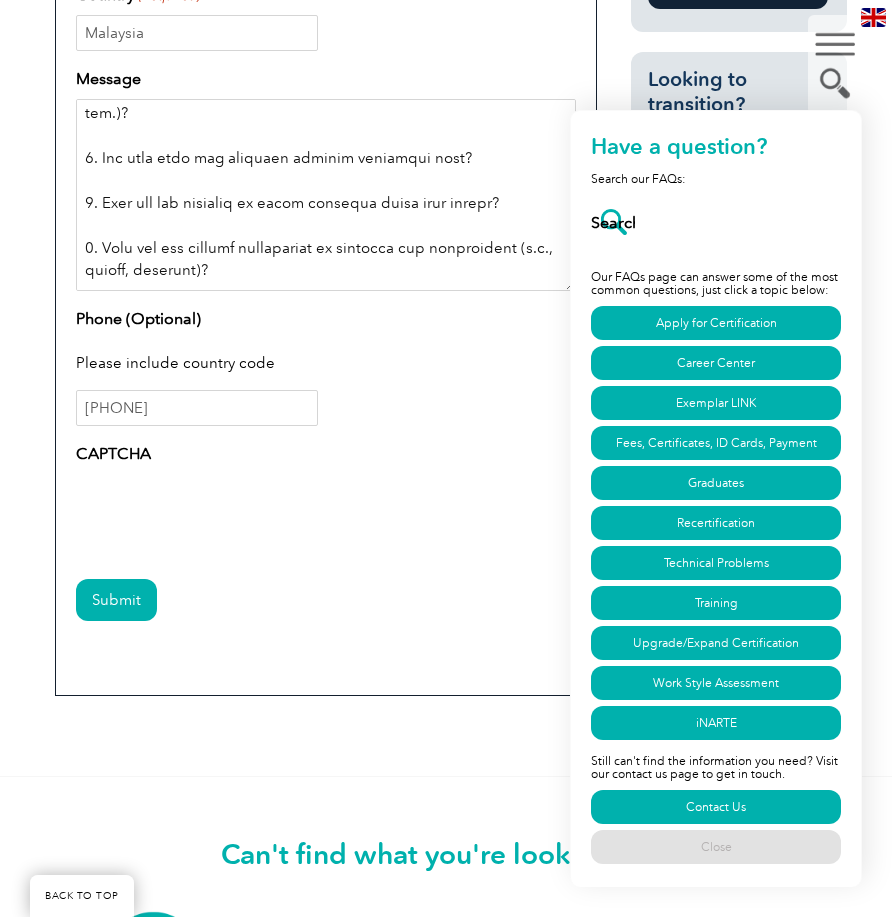 paste on "Thank you in advance for your time and support. We look forward to your response.
Best regards,
[Your Full Name]" 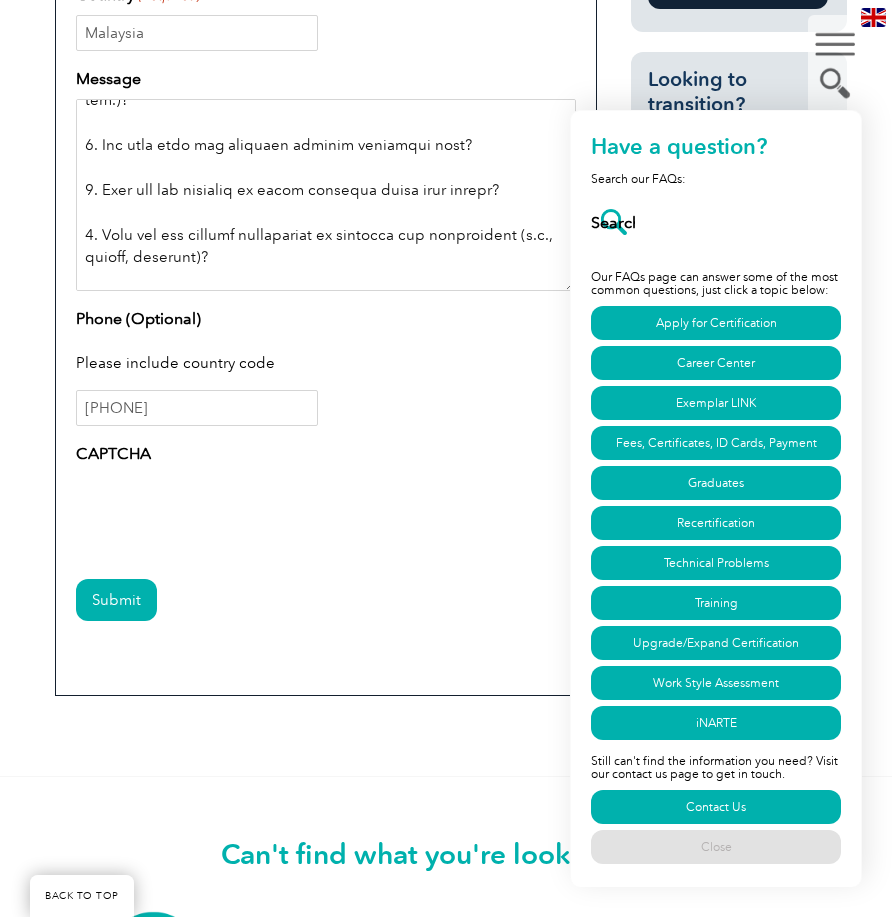 scroll, scrollTop: 829, scrollLeft: 0, axis: vertical 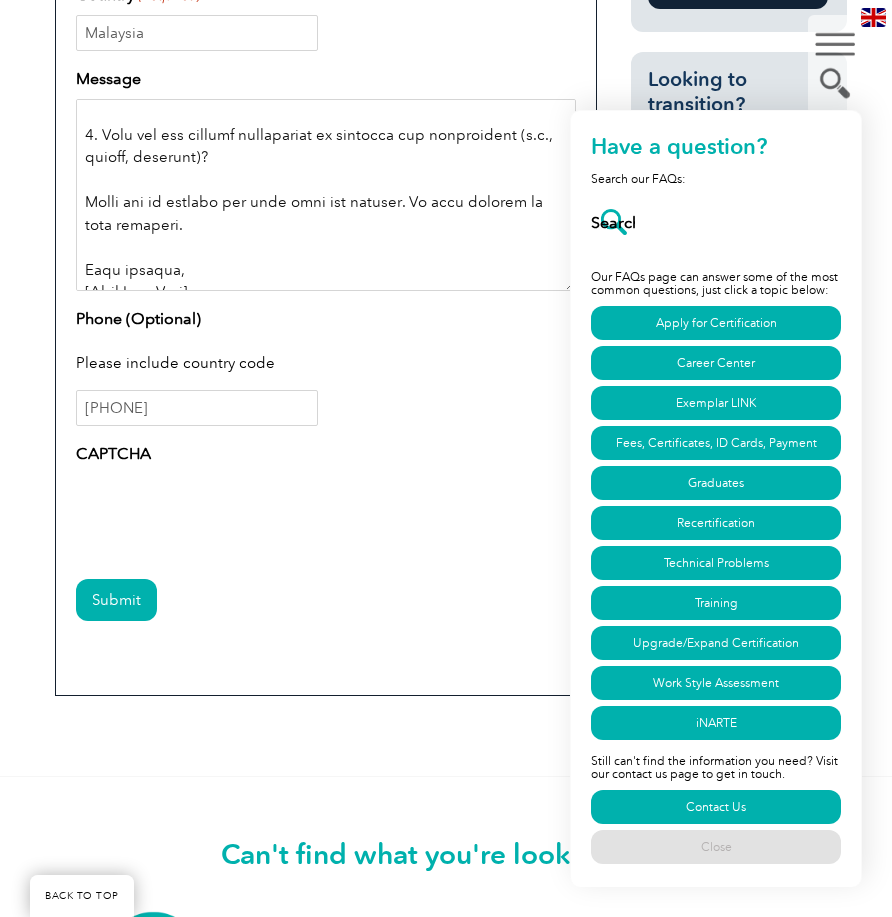 drag, startPoint x: 225, startPoint y: 284, endPoint x: 83, endPoint y: 277, distance: 142.17242 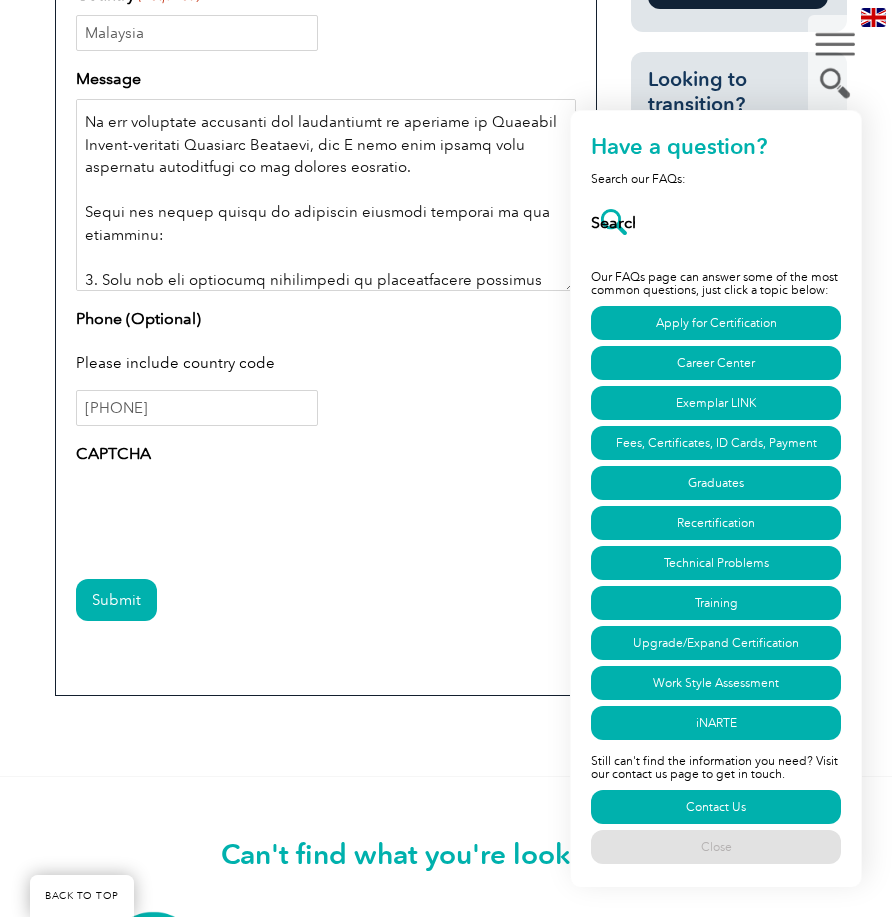 scroll, scrollTop: 239, scrollLeft: 0, axis: vertical 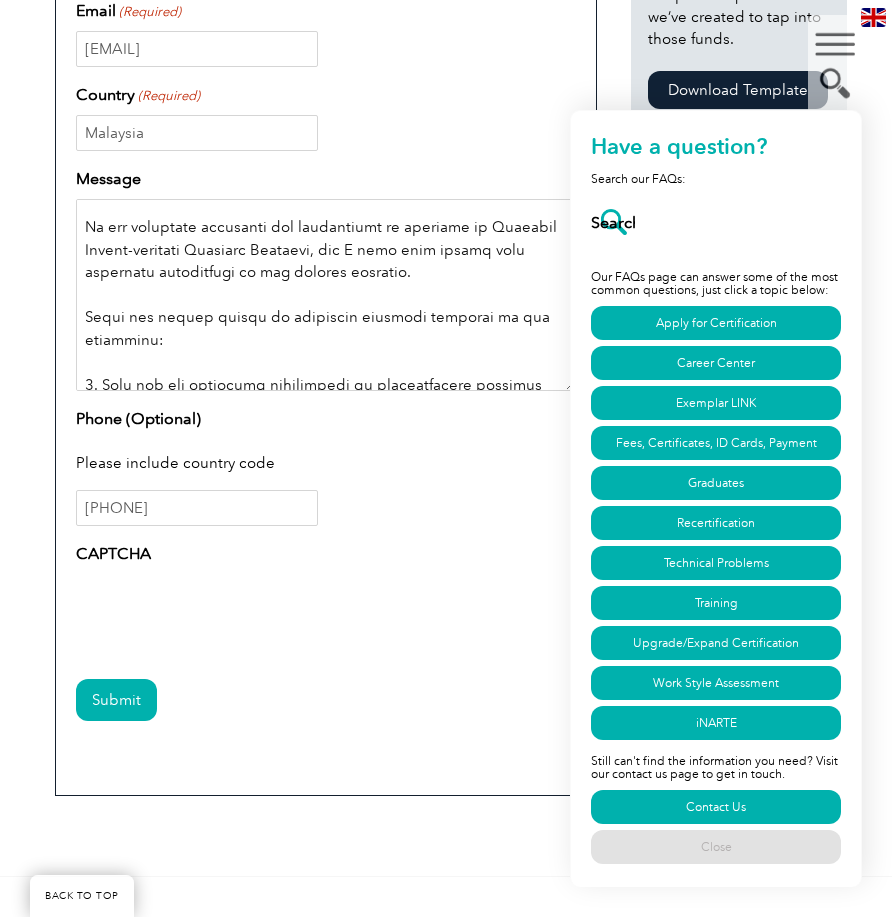 type on "Inquiry on How to Become an Exemplar Global-Endorsed Training Provider
Dear Exemplar Global Team,
I hope this message finds you well.
My name is Ahmad Fateh, and I am representingUnited Certification Services Sdn  Bhd, a training and certification services provider based in Malaysia.
We are currently exploring the possibility of becoming an Exemplar Global-endorsed Training Provider, and I have been tasked with gathering information on the process involved.
Could you kindly assist by providing detailed guidance on the following:
1. What are the available endorsement or certification programs for training providers (e.g., TPECS, TCC, Exemplify), and how do they differ?
2. What are the minimum eligibility requirements for an organization to apply?
3. What documents or information need to be prepared prior to submitting an application?
4. What is the step-by-step process for applying and getting approved?
5. What are the associated costs (application fees, annual fees, etc.)?
6. How long does the a..." 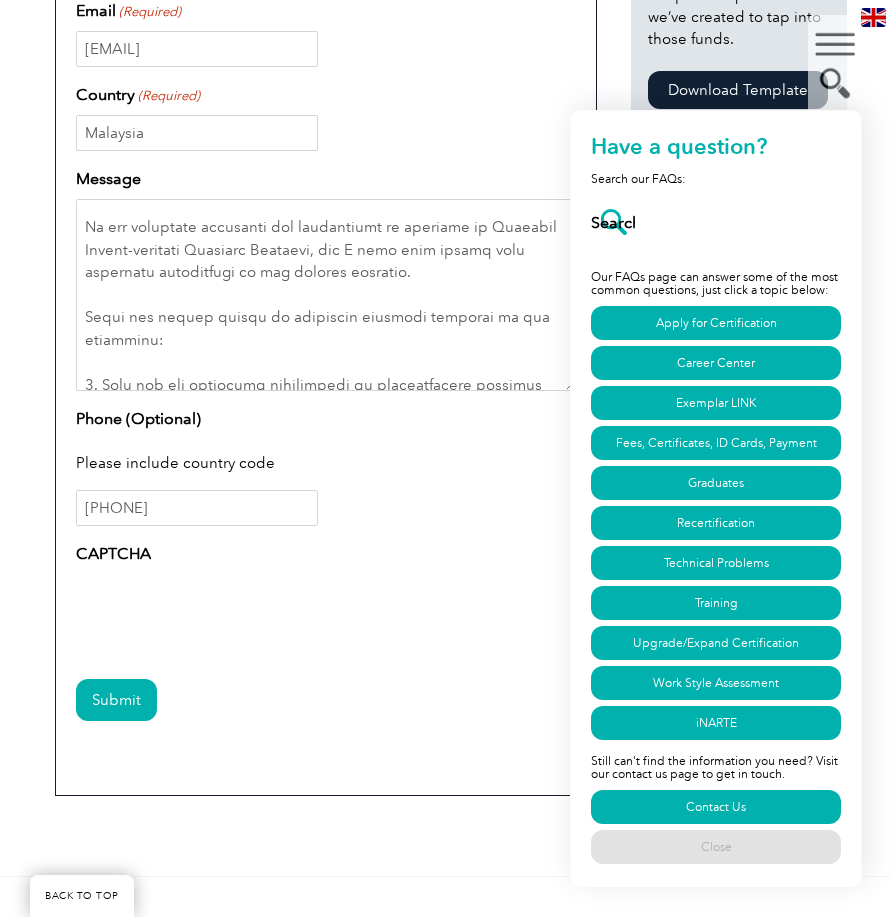 scroll, scrollTop: 900, scrollLeft: 0, axis: vertical 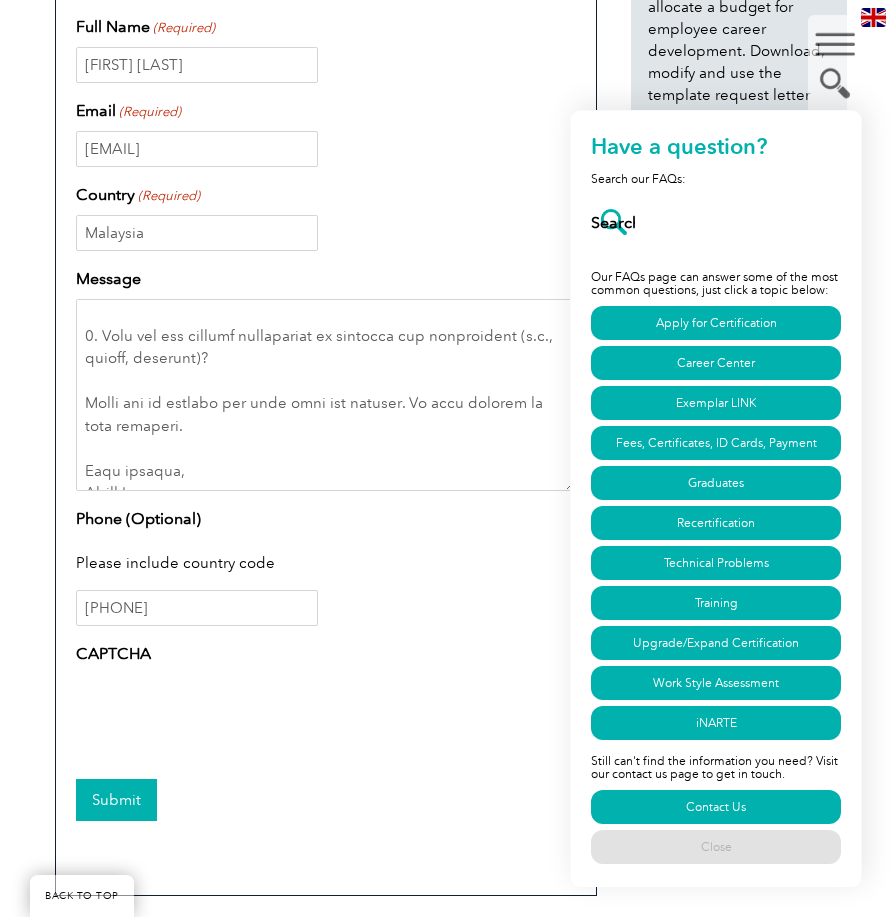 click on "Submit" at bounding box center (116, 800) 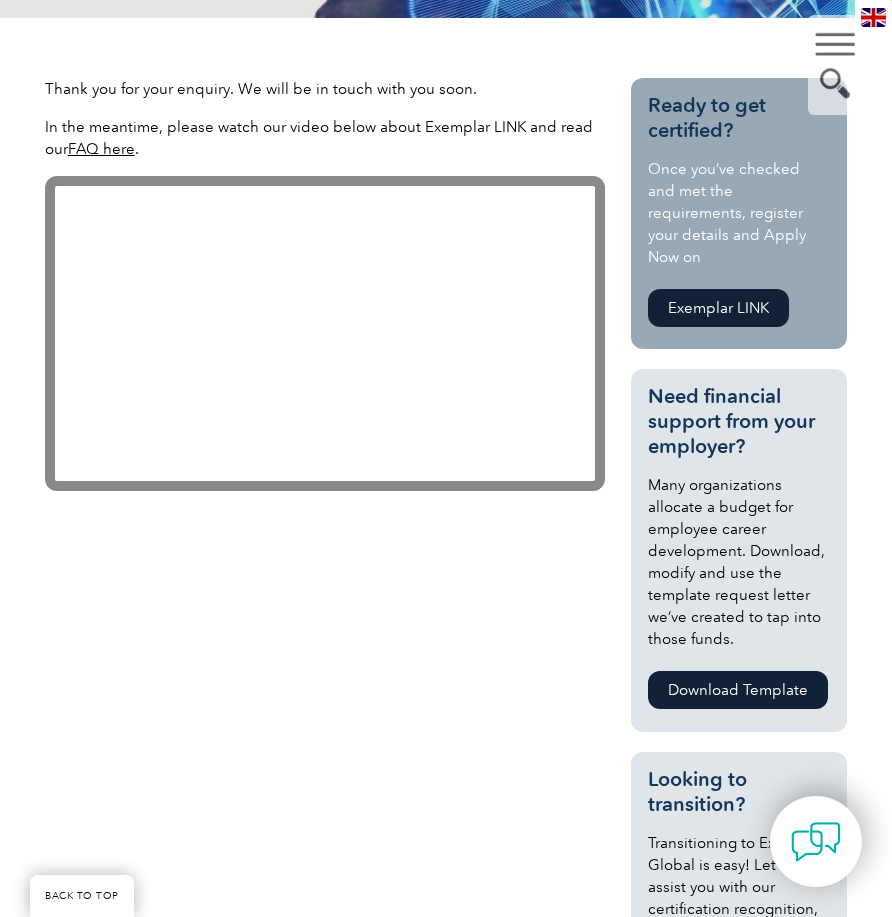 scroll, scrollTop: 100, scrollLeft: 0, axis: vertical 